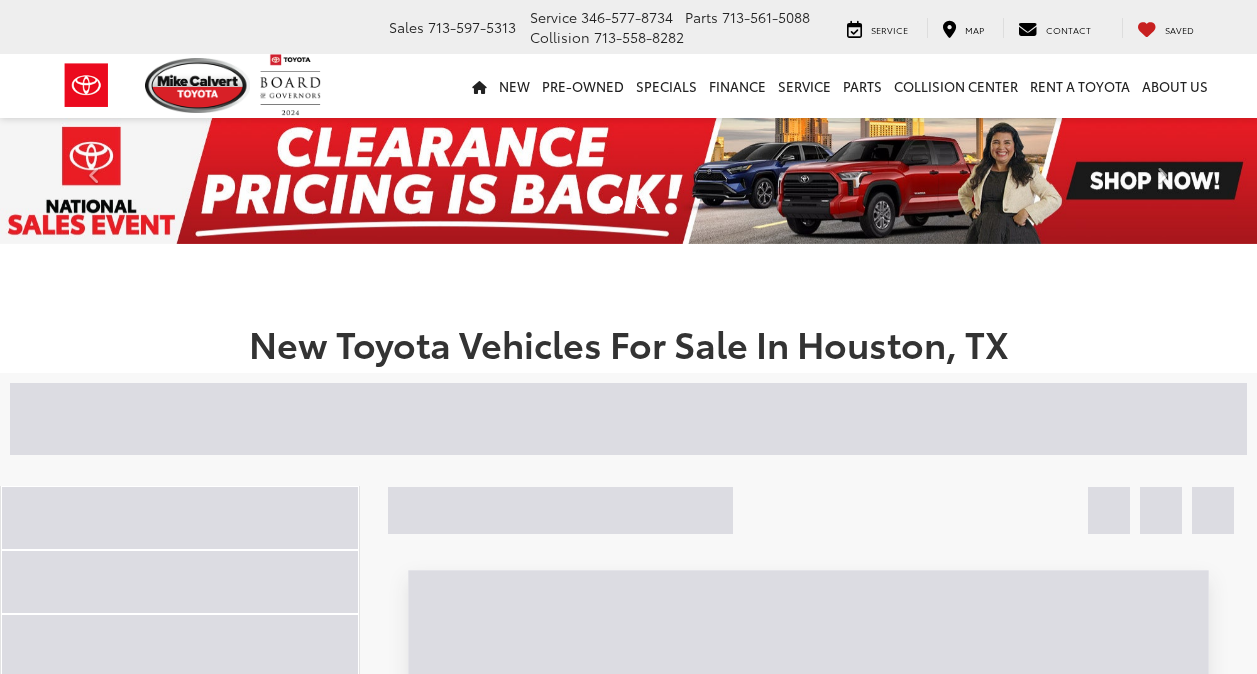 scroll, scrollTop: 0, scrollLeft: 0, axis: both 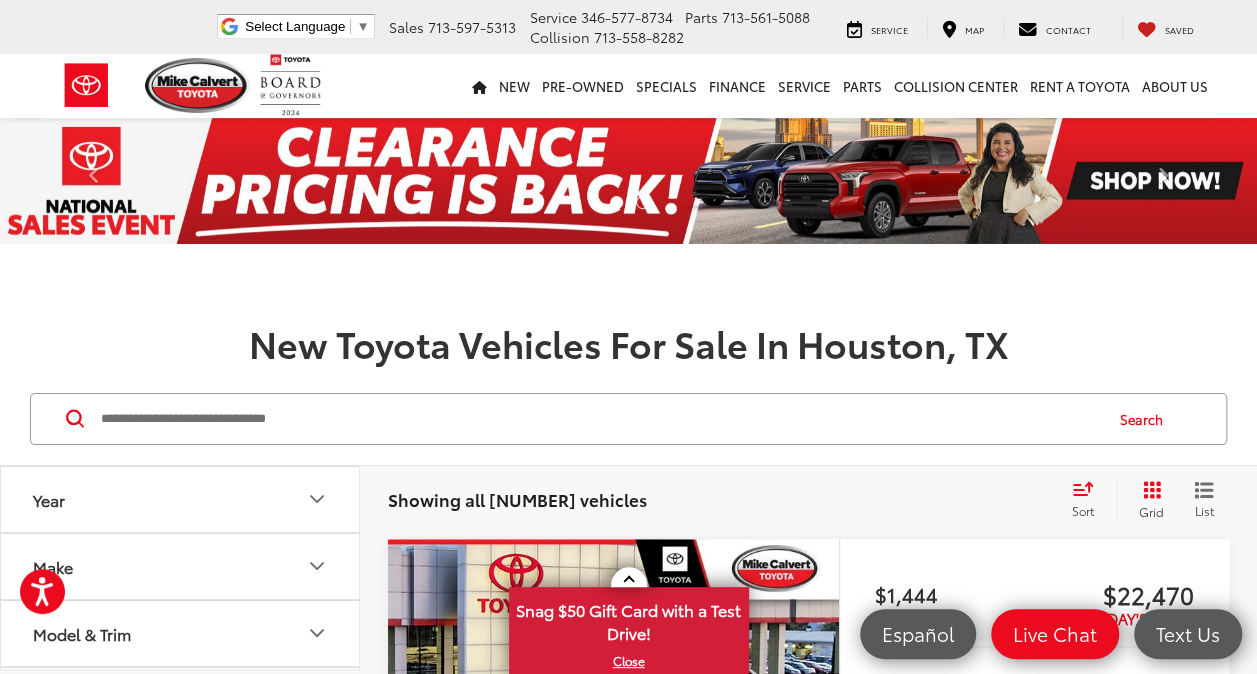 click on "Make" at bounding box center [181, 566] 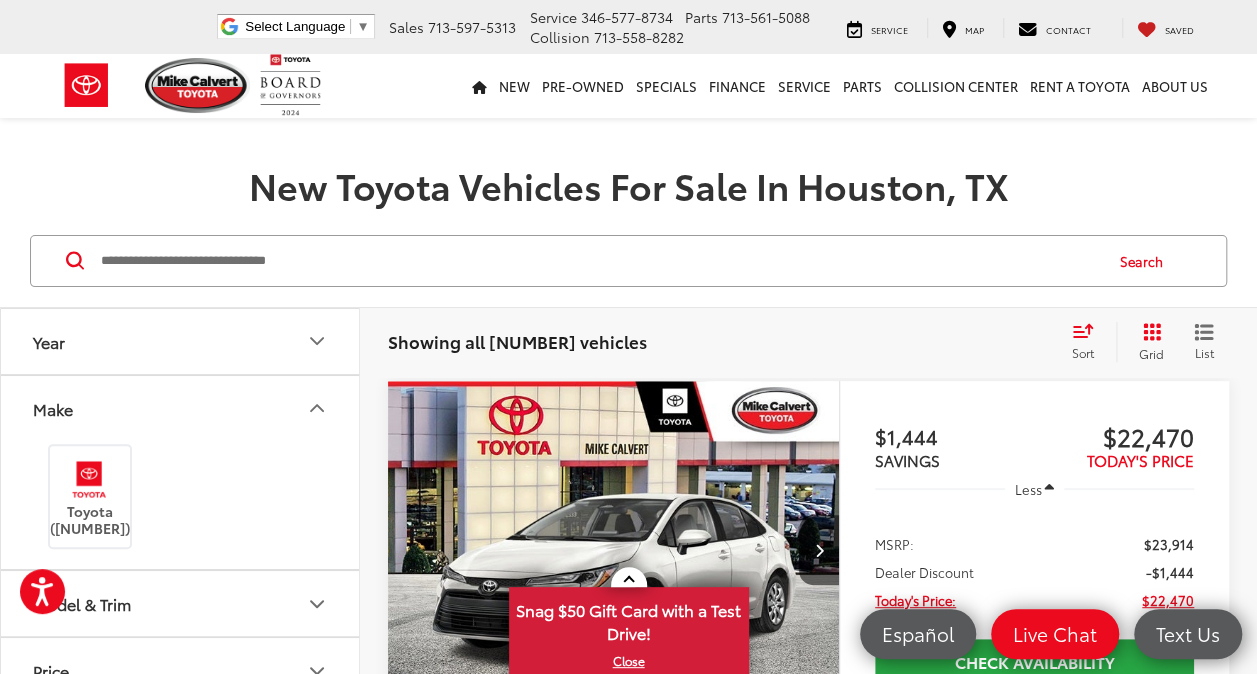 scroll, scrollTop: 270, scrollLeft: 0, axis: vertical 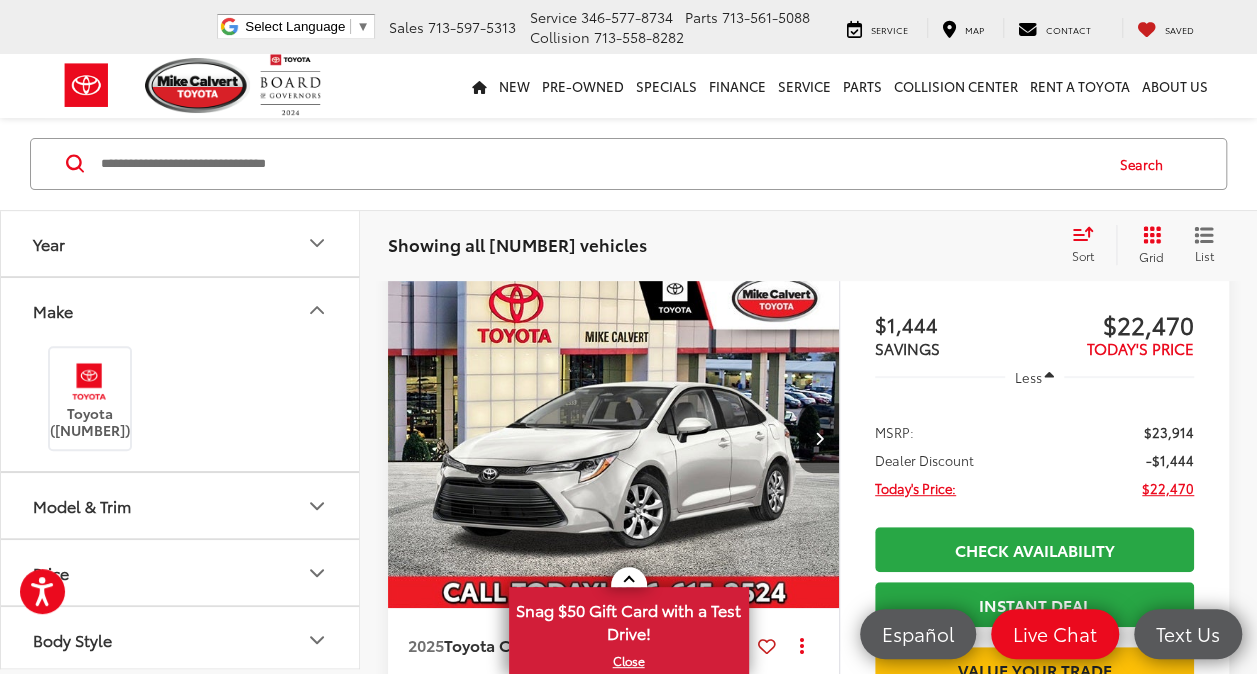 click on "Model & Trim" at bounding box center [181, 505] 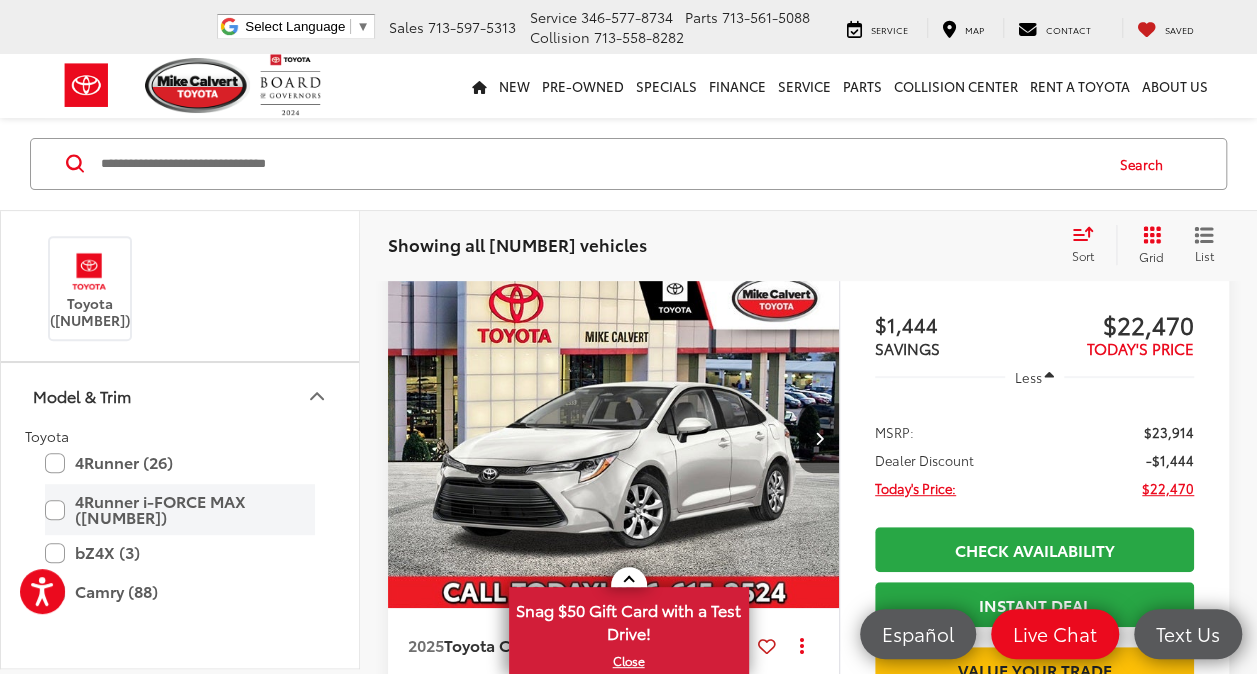 scroll, scrollTop: 178, scrollLeft: 0, axis: vertical 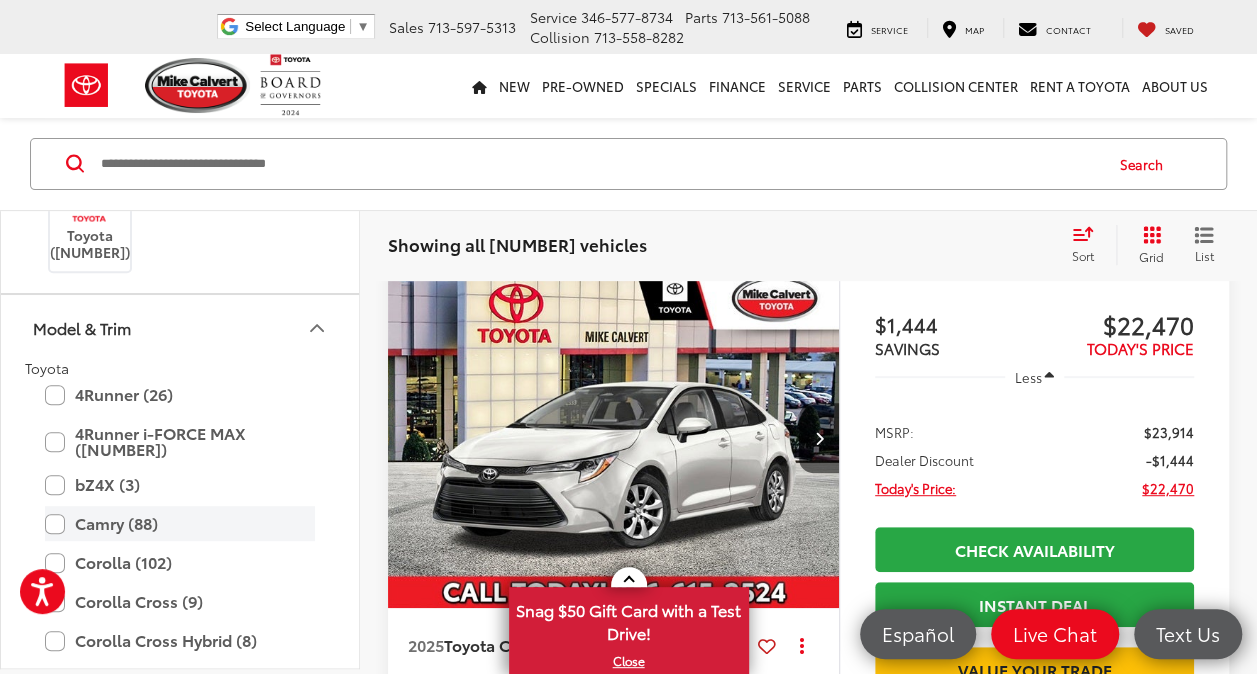 click on "Camry (88)" at bounding box center (180, 523) 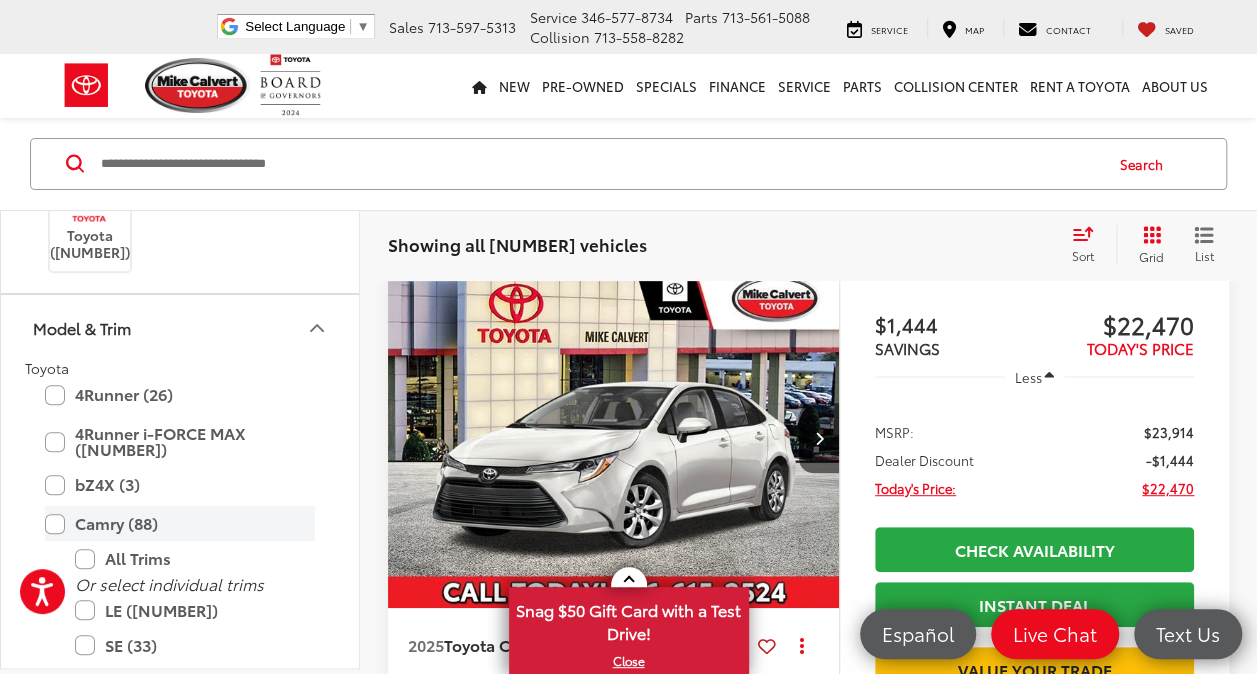 scroll, scrollTop: 255, scrollLeft: 0, axis: vertical 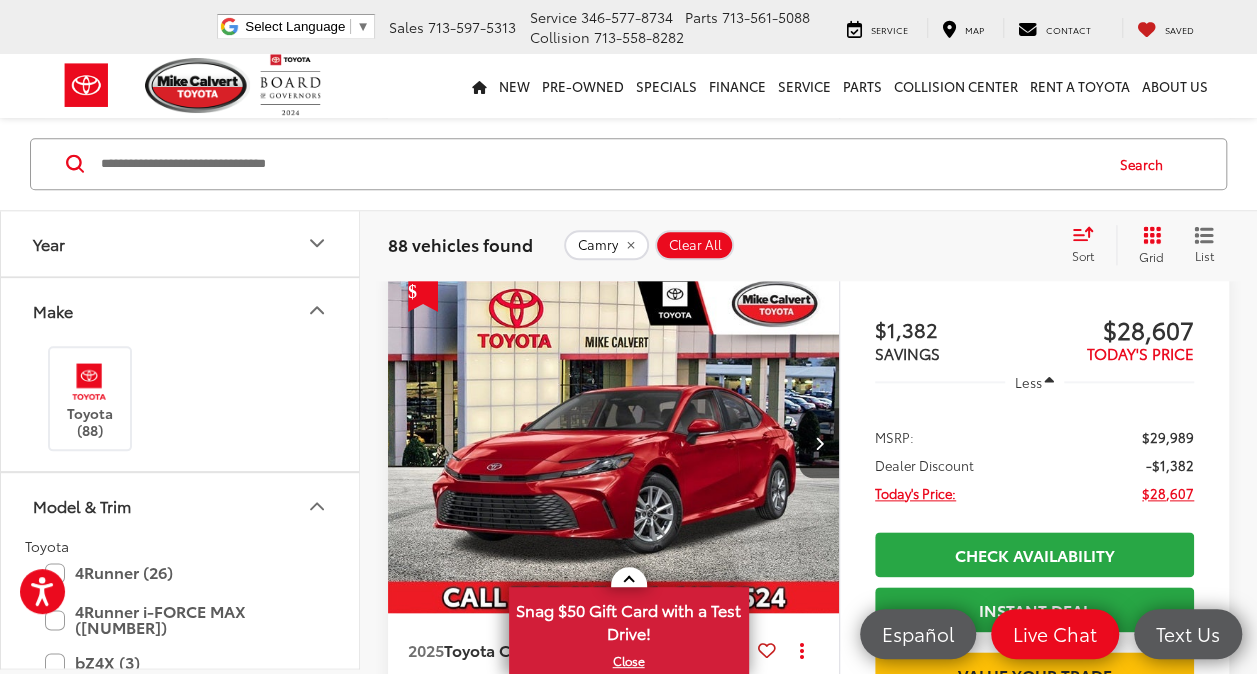 click on "Year" at bounding box center (181, 243) 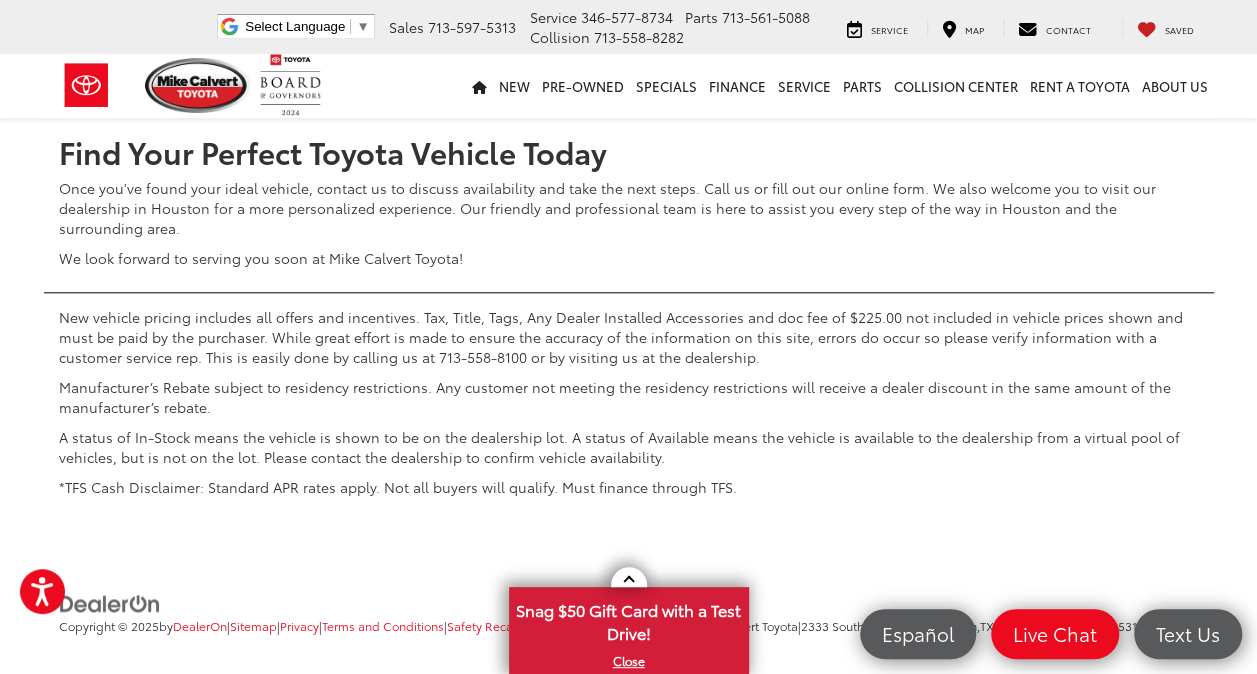 scroll, scrollTop: 9216, scrollLeft: 0, axis: vertical 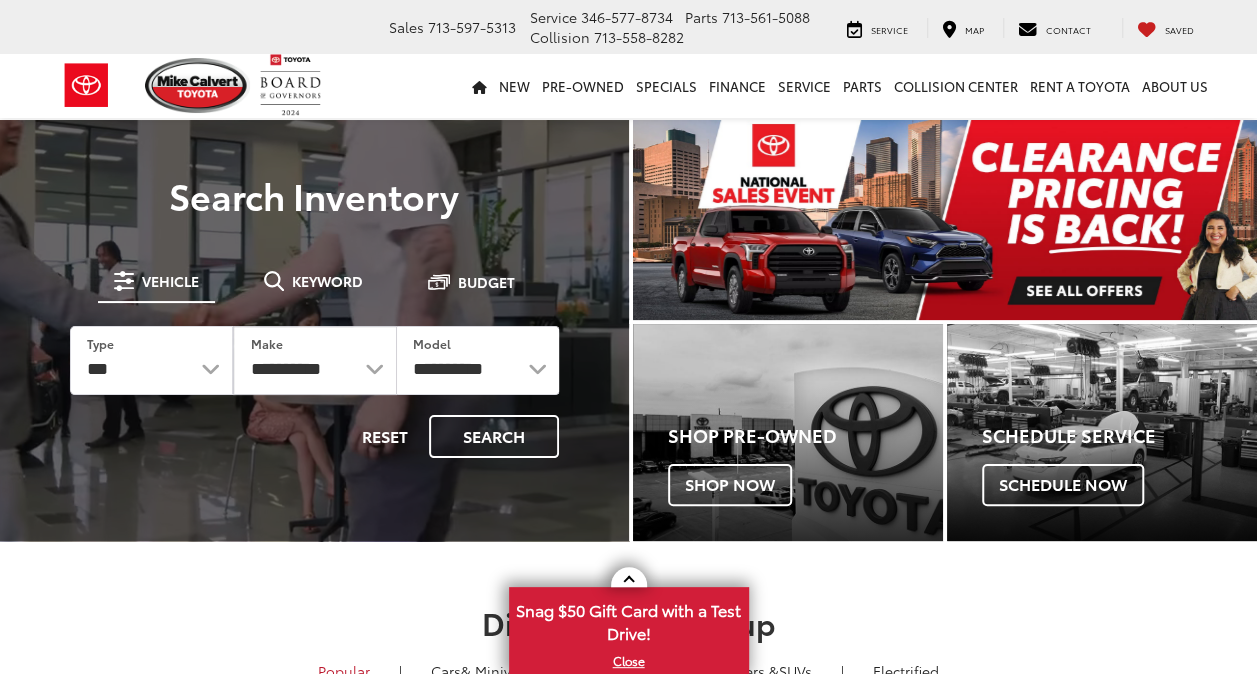 click on "**********" at bounding box center (314, 360) 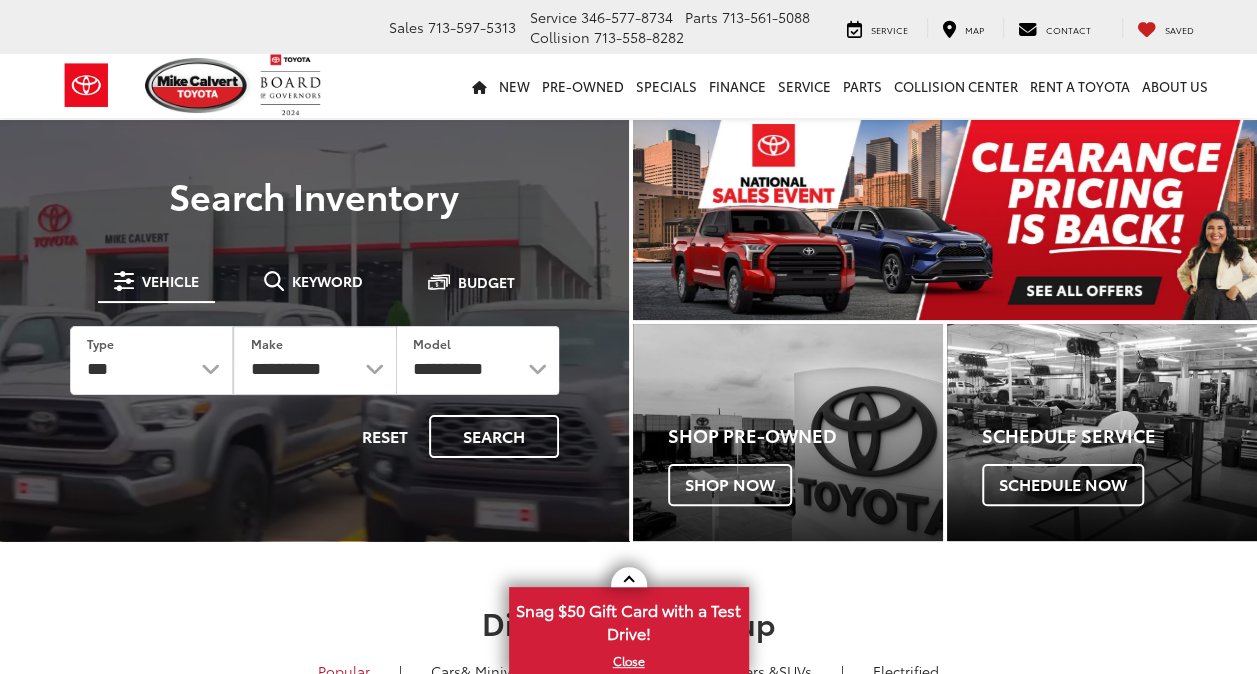 scroll, scrollTop: 0, scrollLeft: 0, axis: both 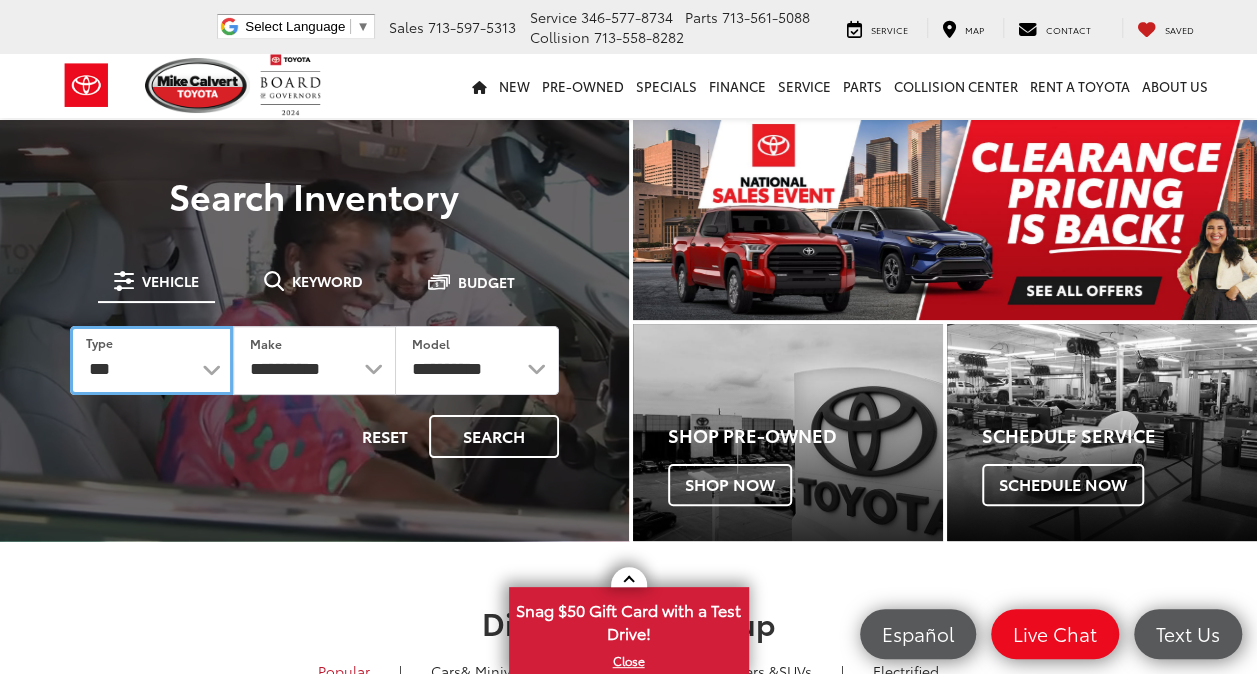 click on "***
***
****
*********" at bounding box center (151, 360) 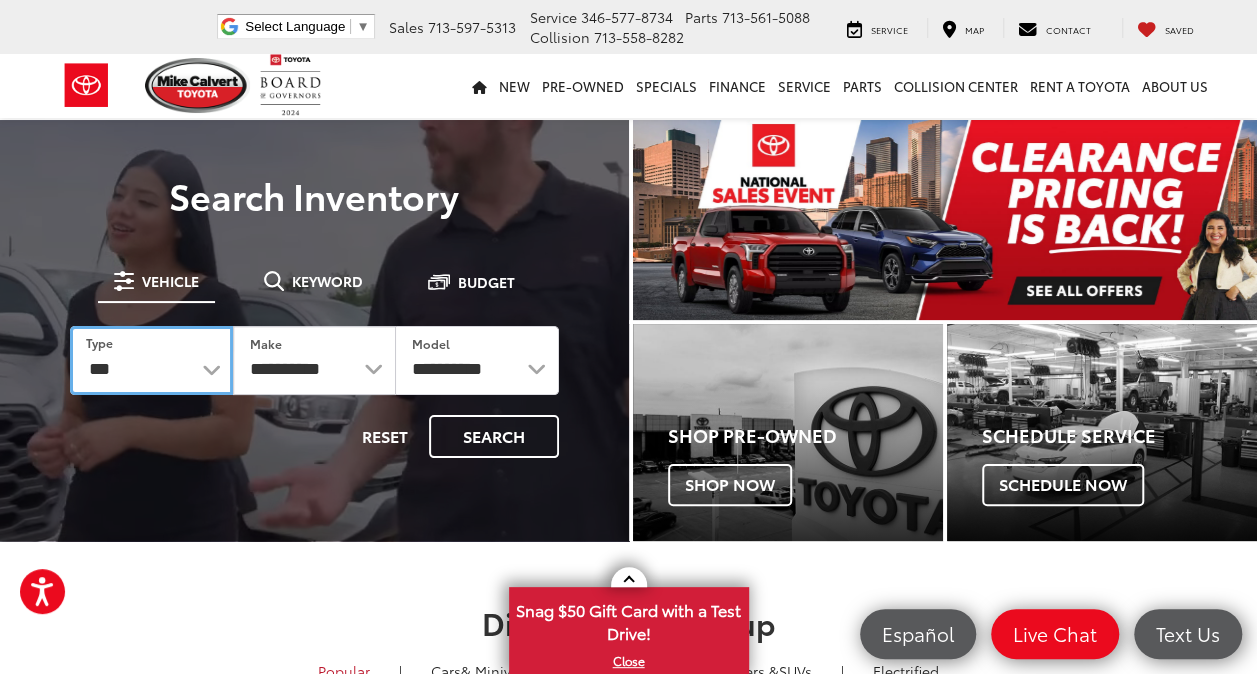 select on "******" 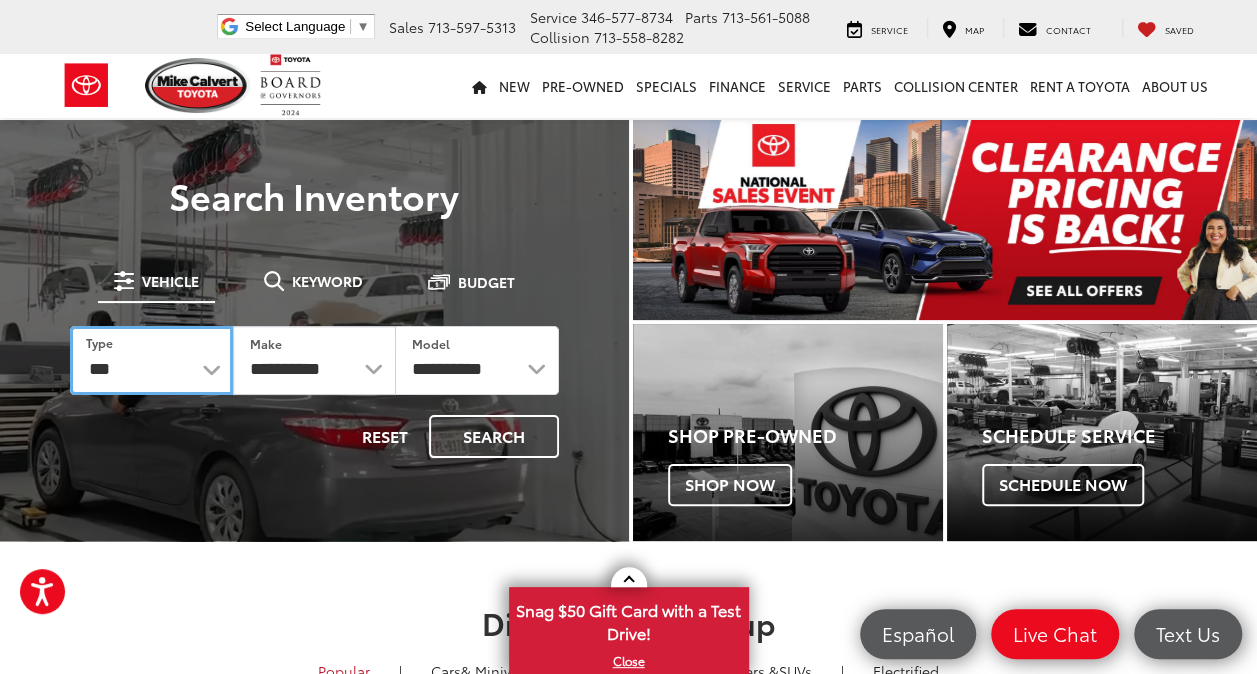 click on "***
***
****
*********" at bounding box center (151, 360) 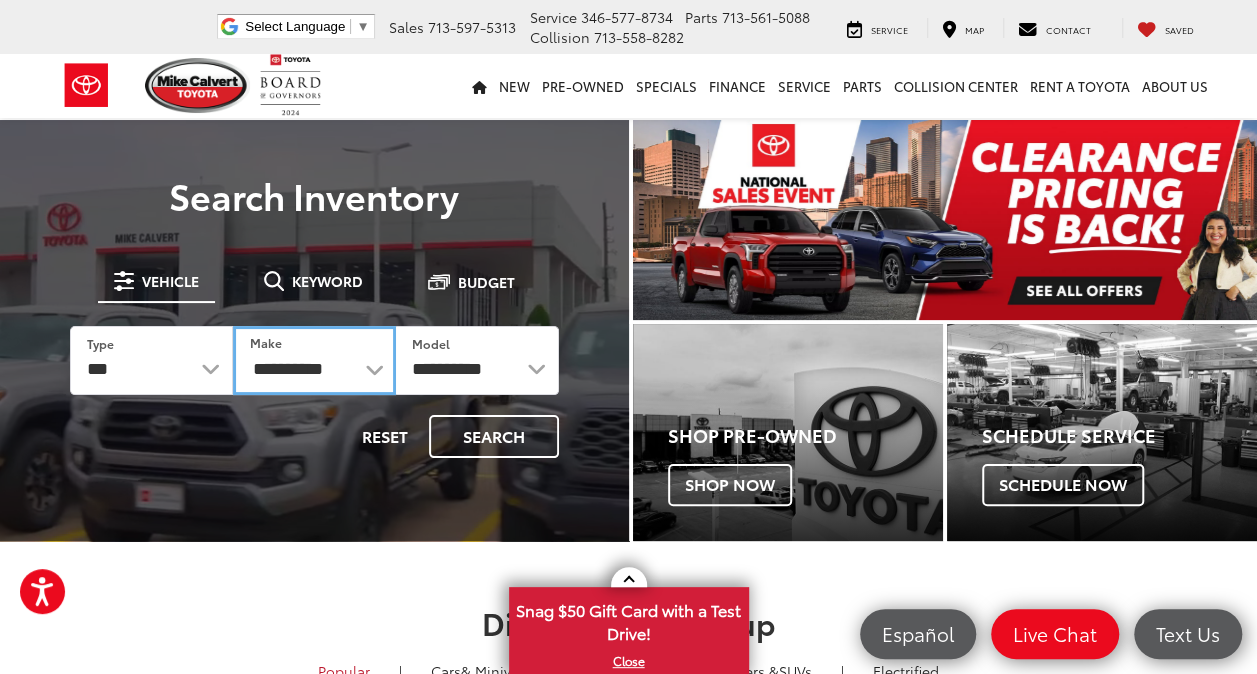 click on "**********" at bounding box center (314, 360) 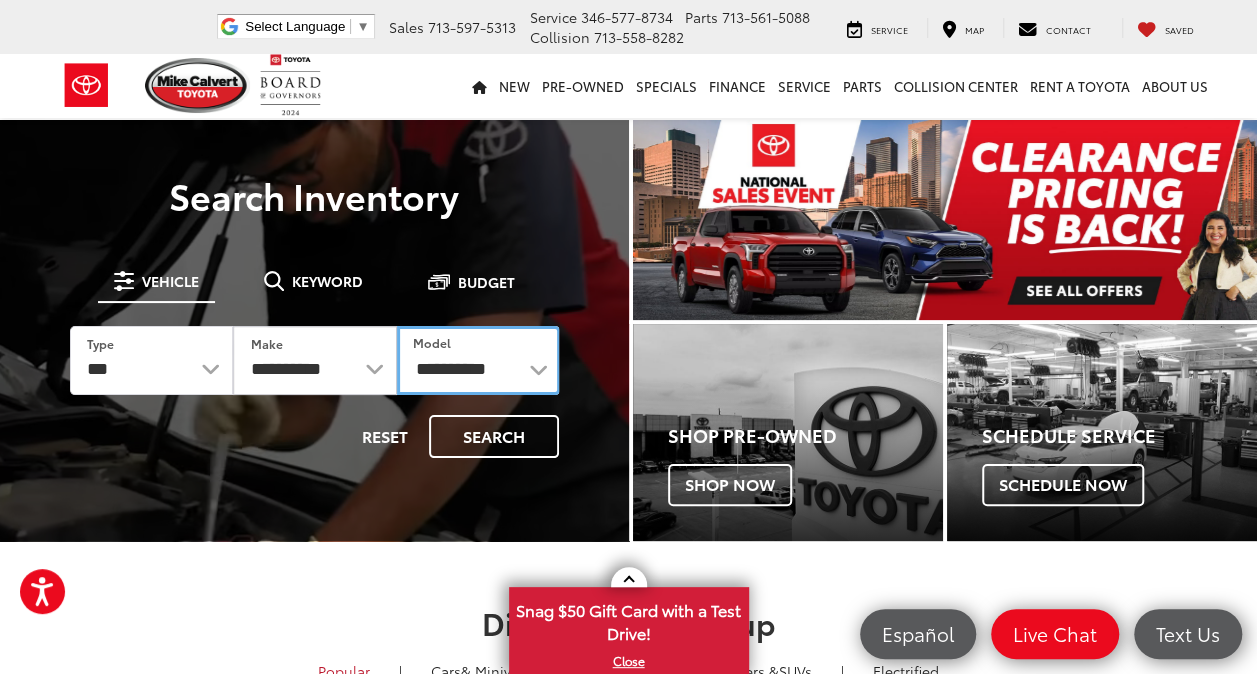 click on "**********" at bounding box center [478, 360] 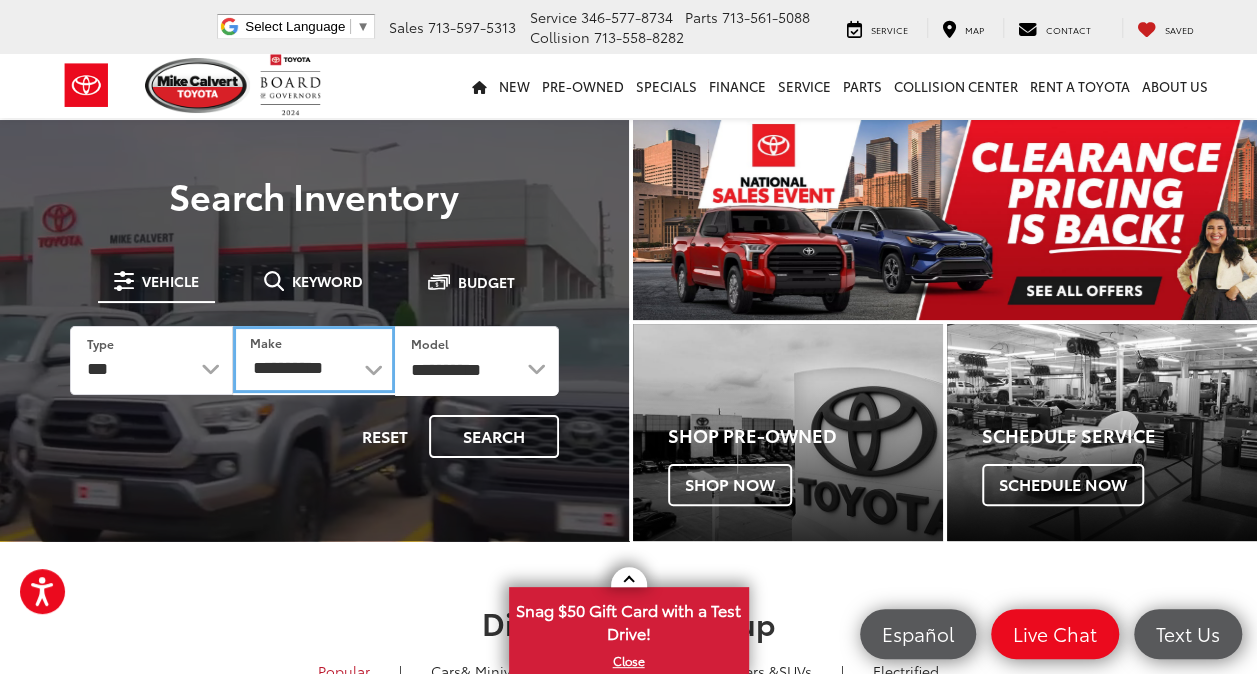 click on "**********" at bounding box center (313, 360) 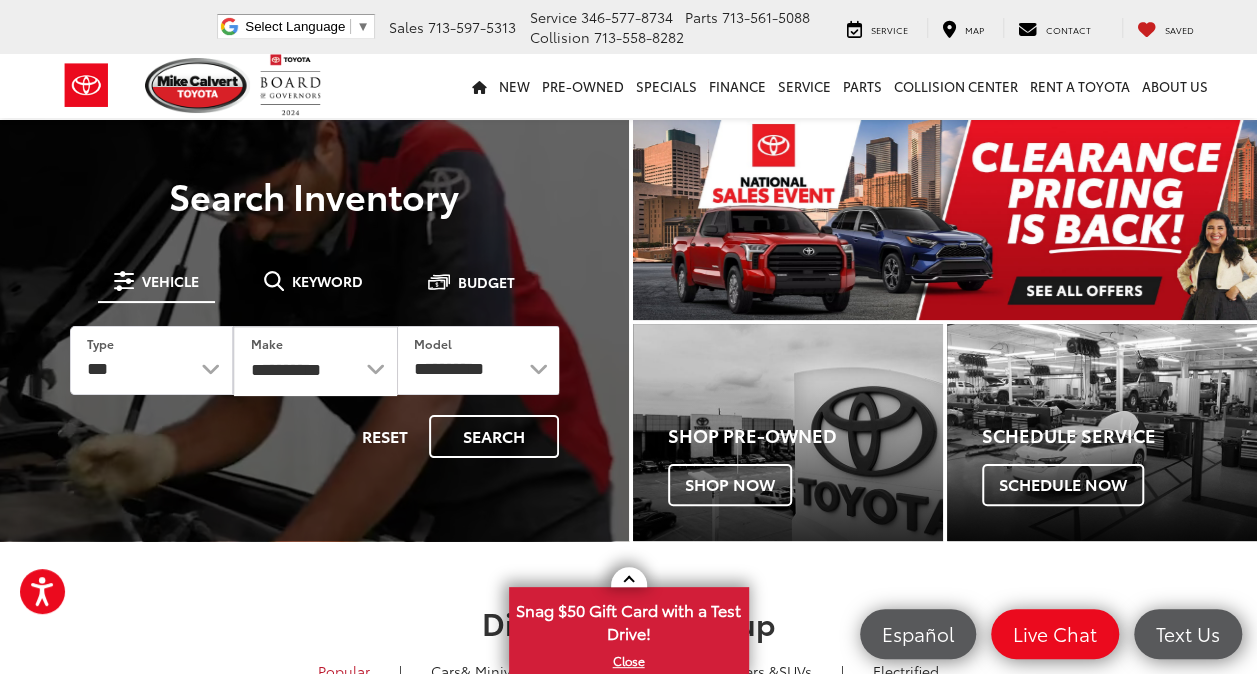 click on "**********" at bounding box center (314, 360) 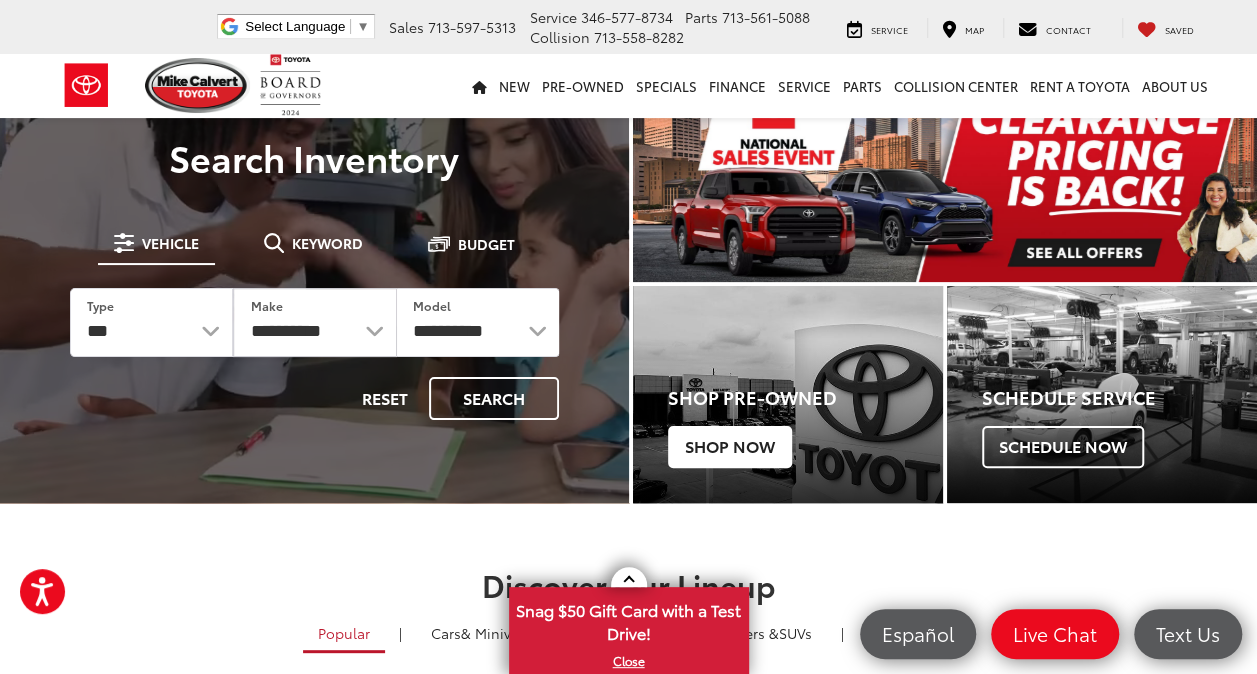 scroll, scrollTop: 0, scrollLeft: 0, axis: both 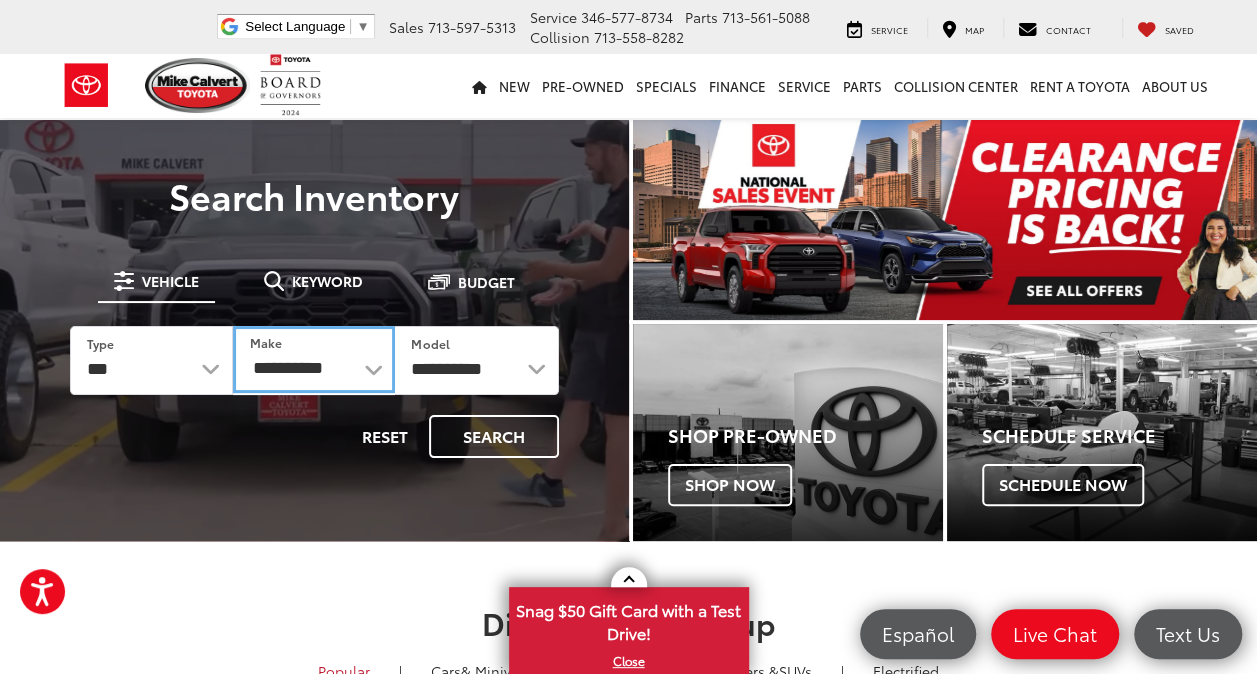 click on "**********" at bounding box center (313, 360) 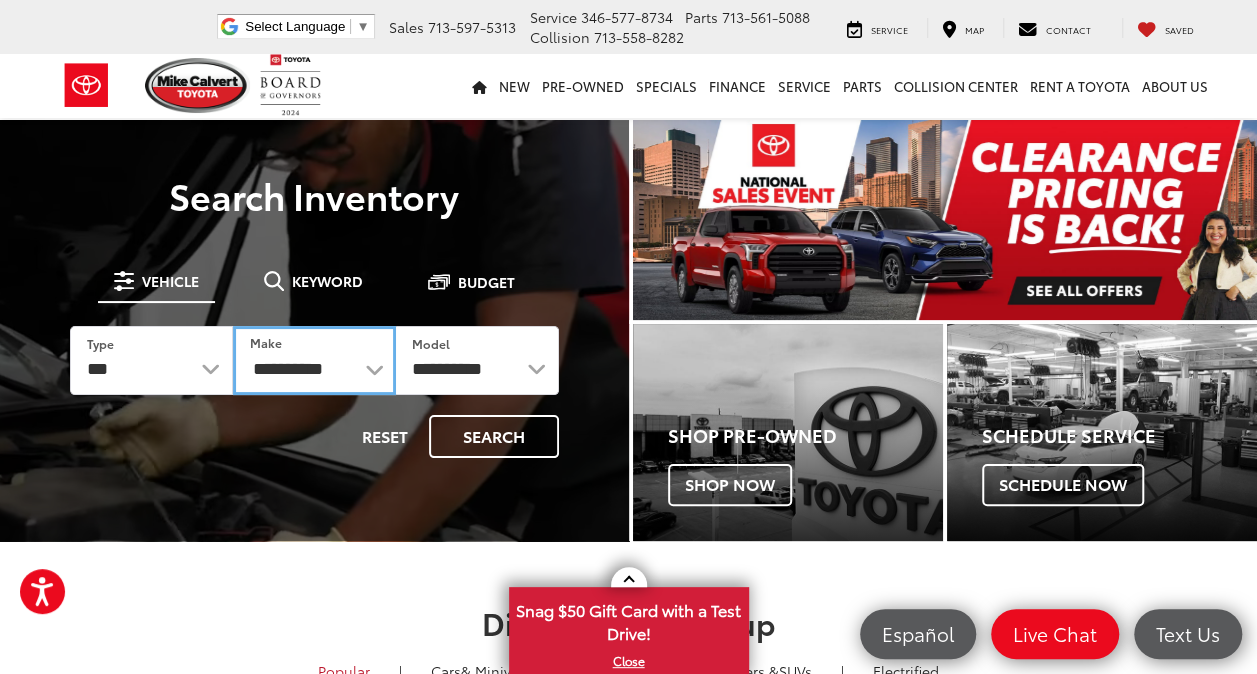 click on "**********" at bounding box center (314, 360) 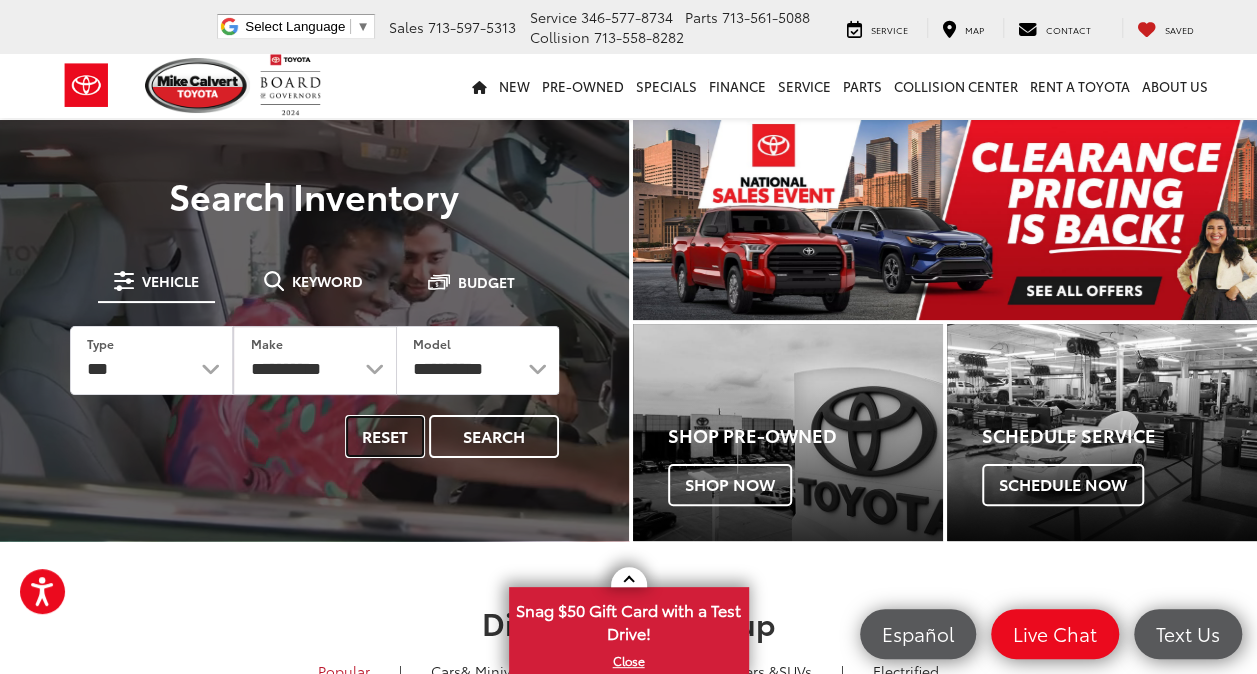 click on "Reset" at bounding box center [385, 436] 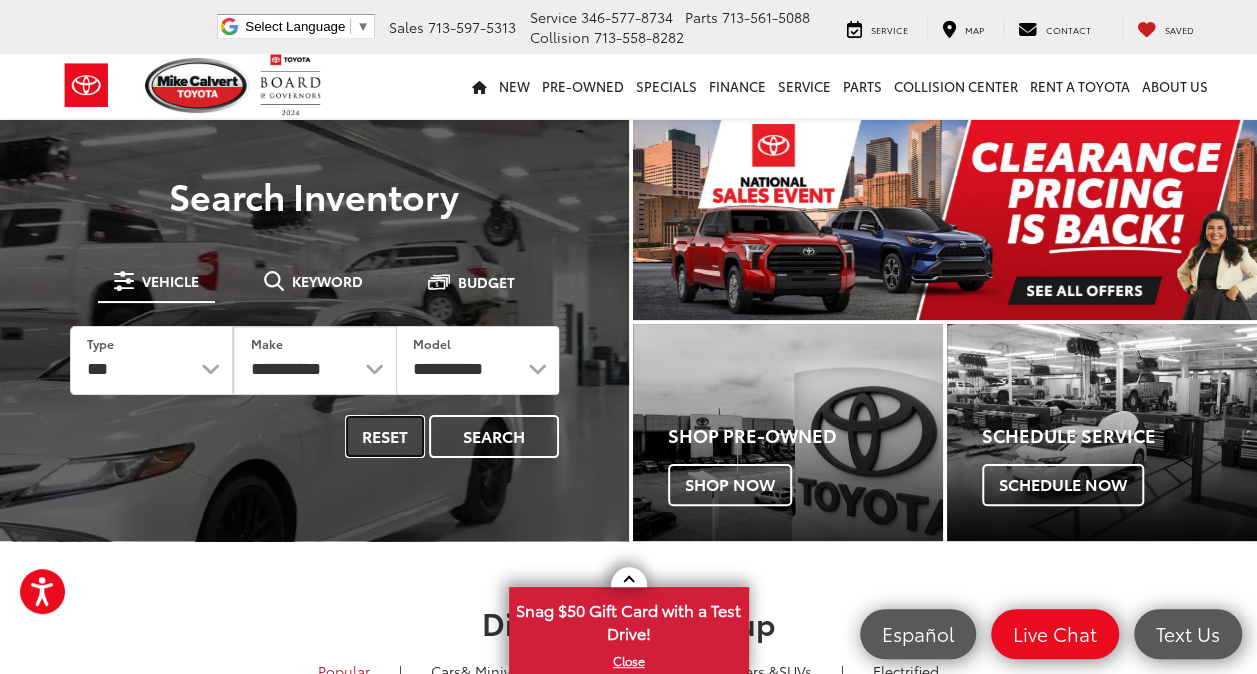 click on "Reset" at bounding box center [385, 436] 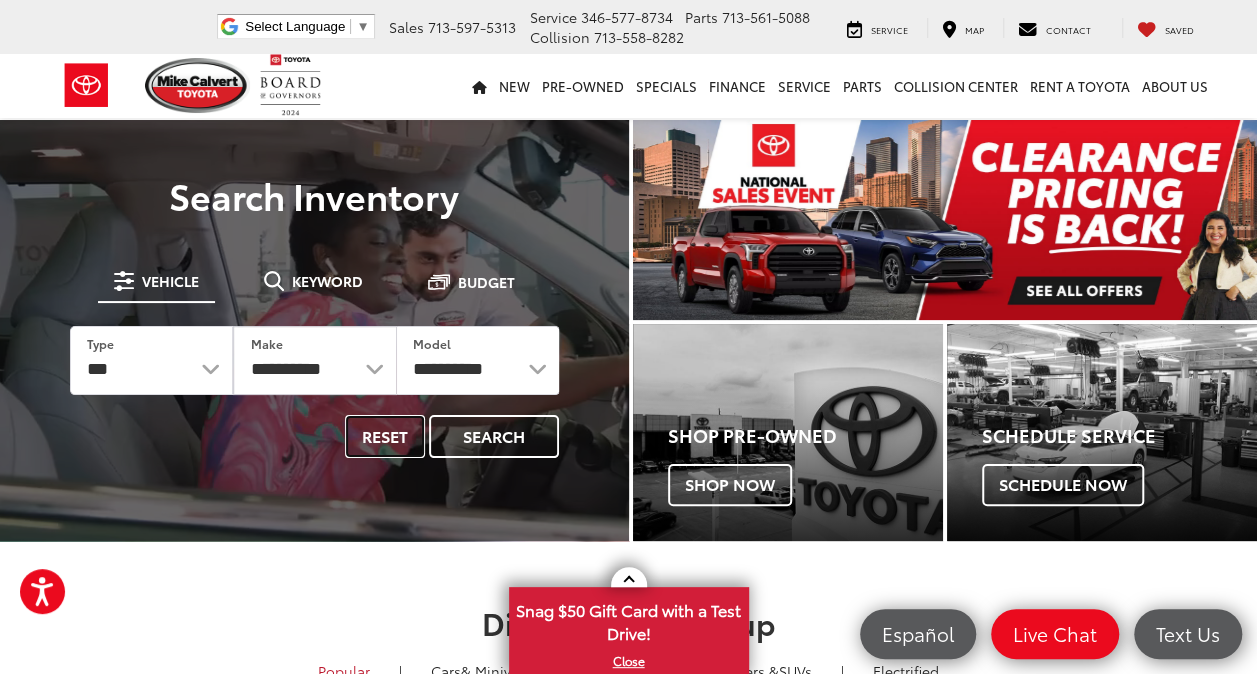 click on "Reset" at bounding box center [385, 436] 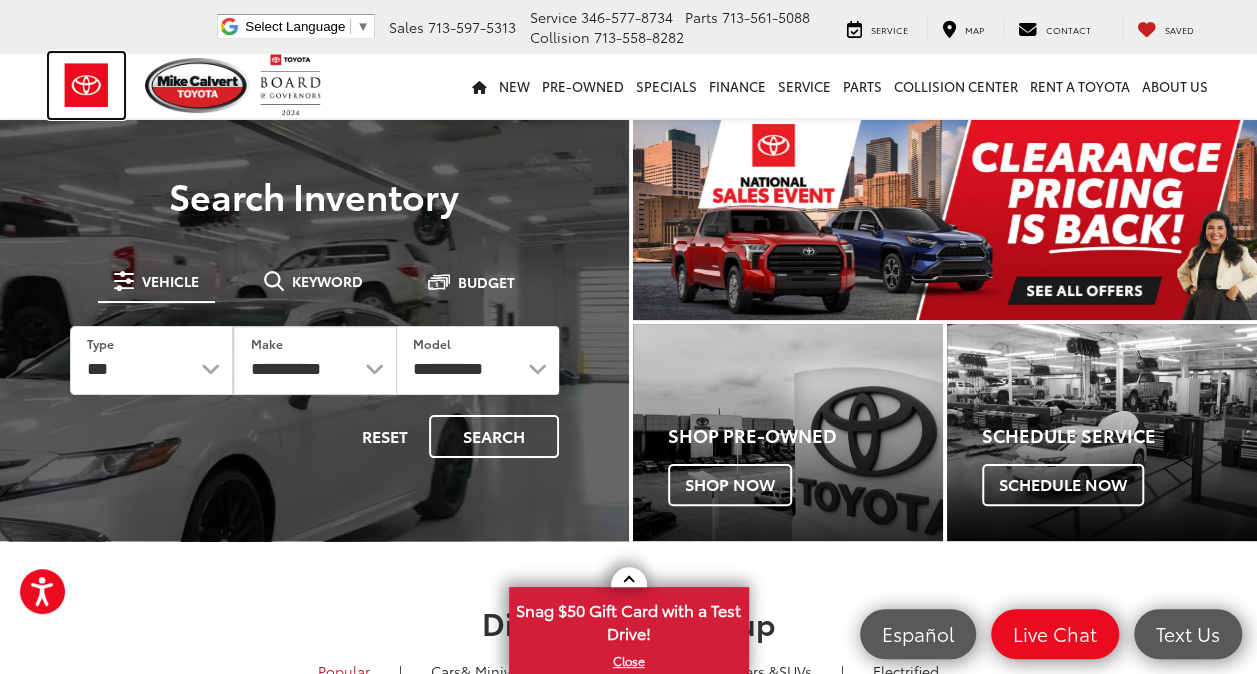 click at bounding box center [86, 85] 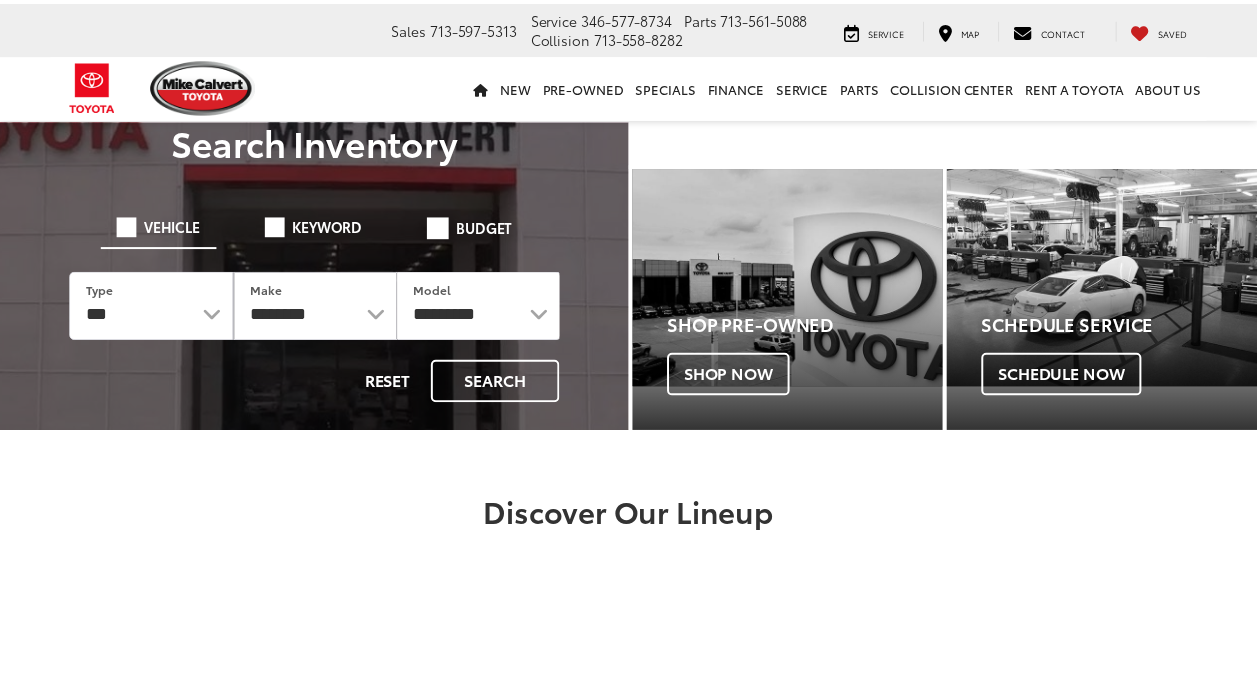 scroll, scrollTop: 0, scrollLeft: 0, axis: both 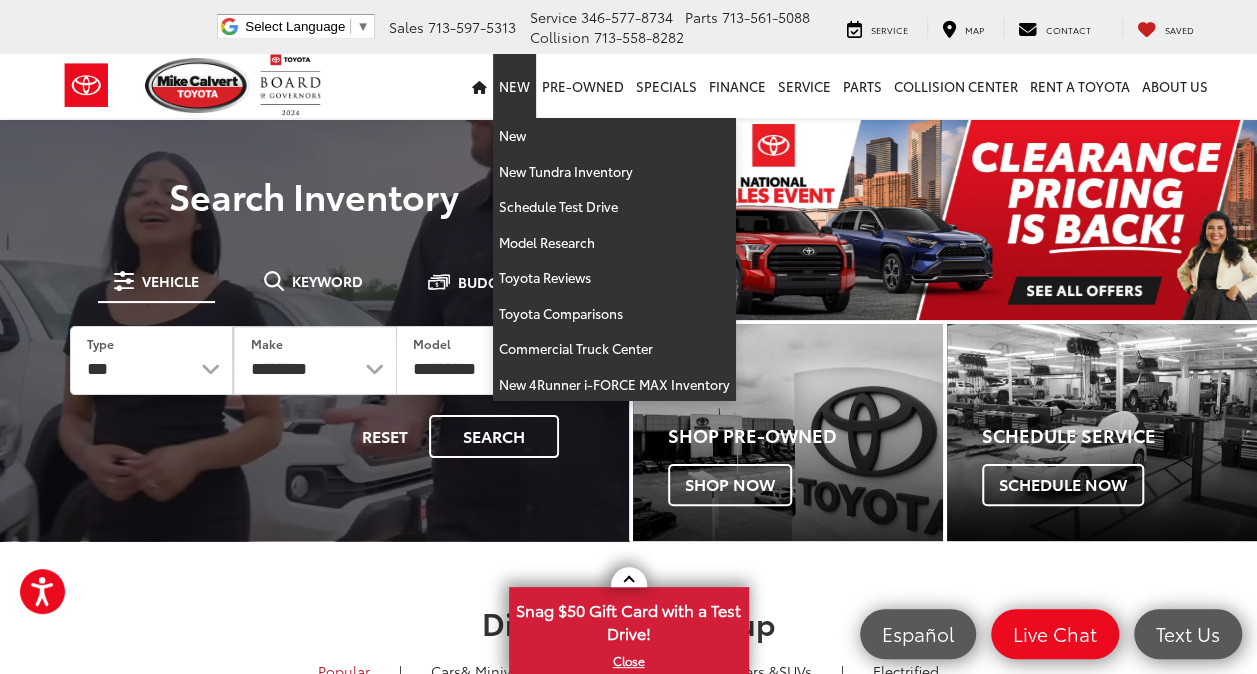 click on "New" at bounding box center [514, 86] 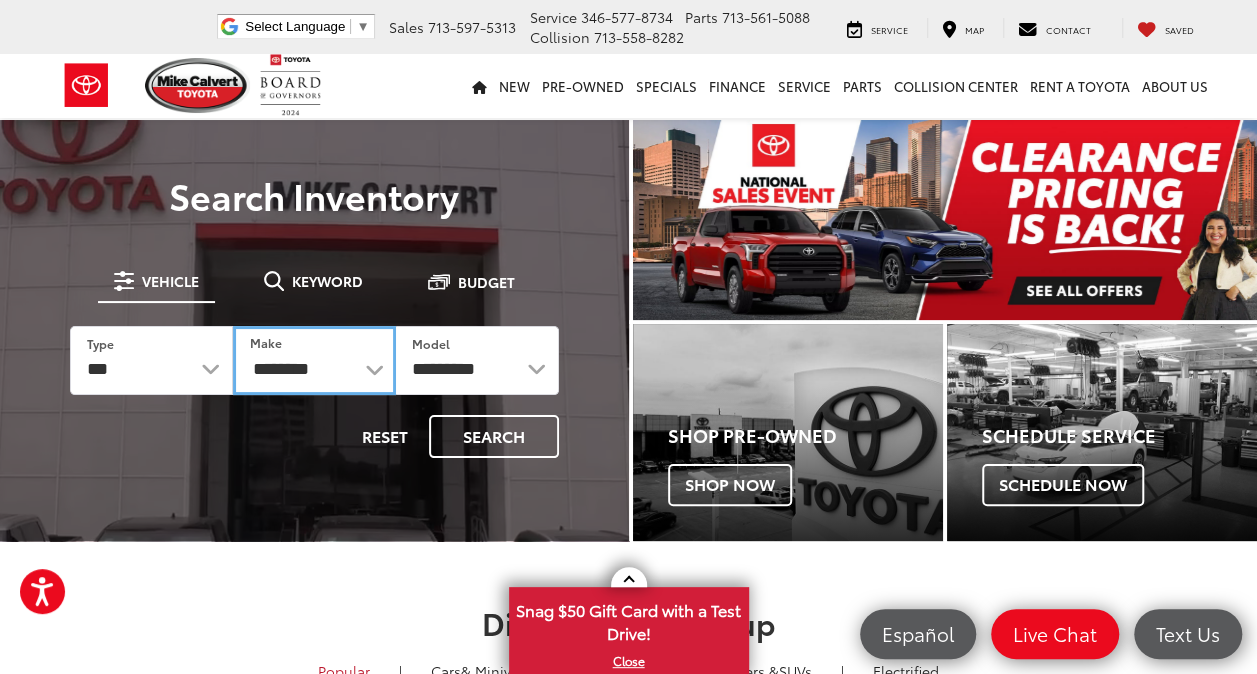 click on "**********" at bounding box center [314, 360] 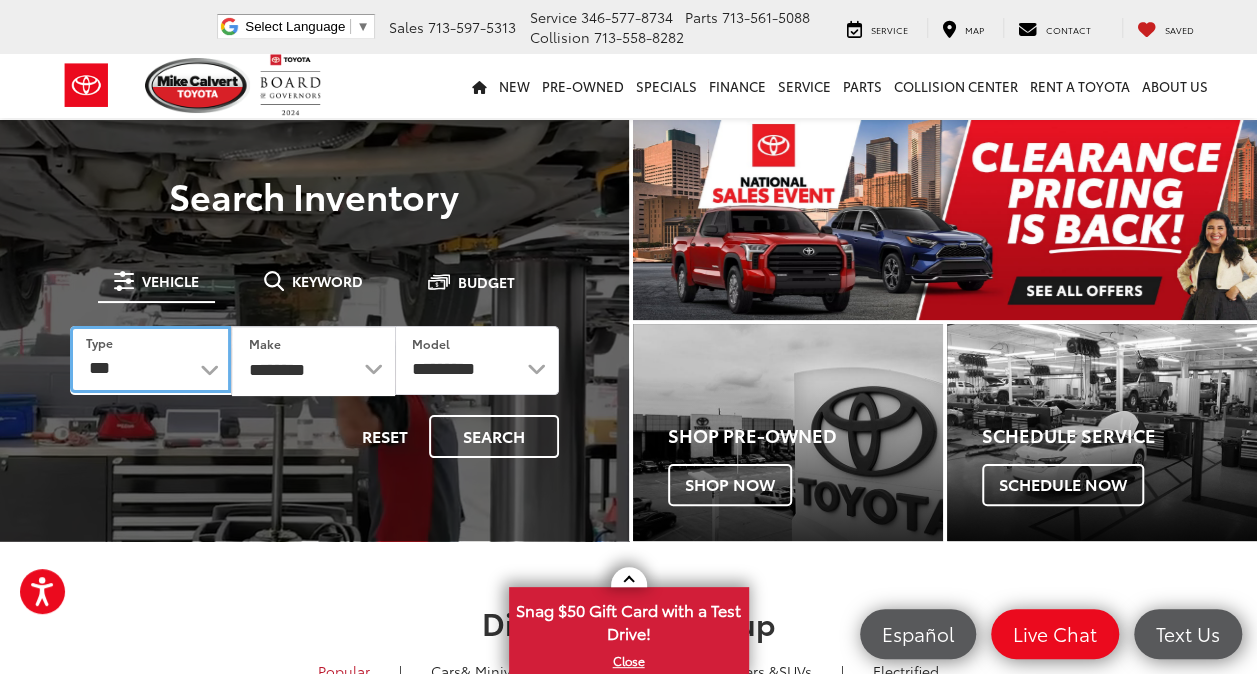 click on "***
***
****
*********" at bounding box center (150, 360) 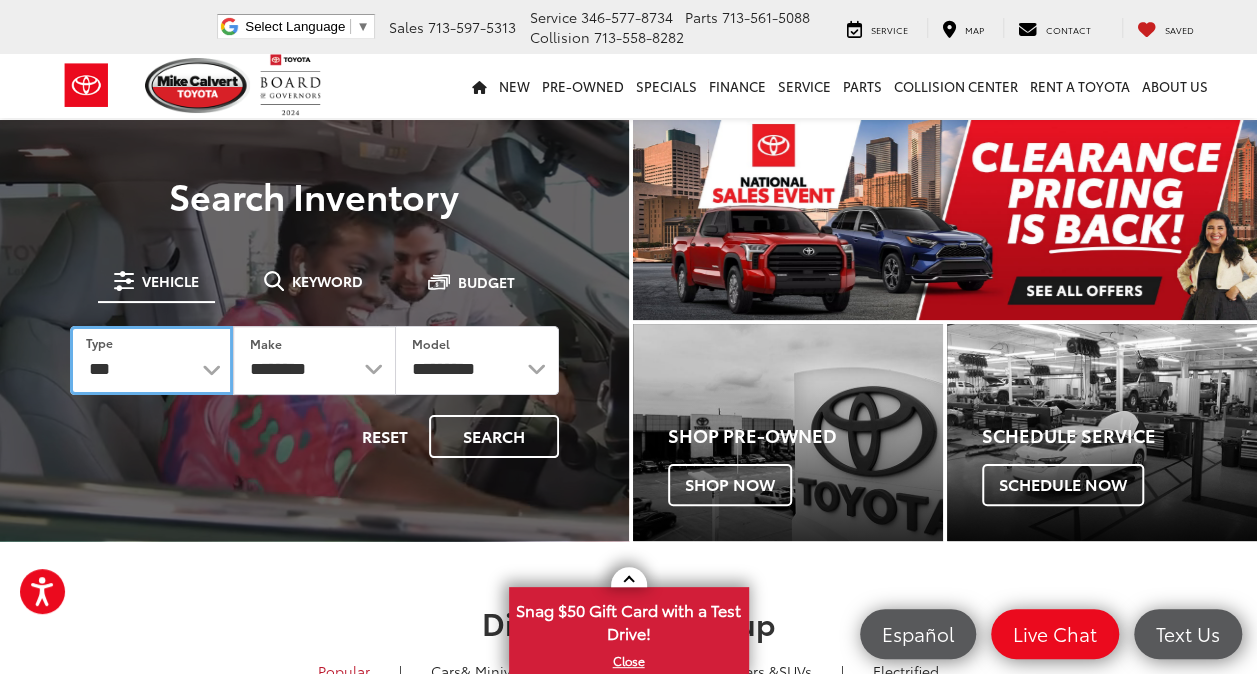 select on "******" 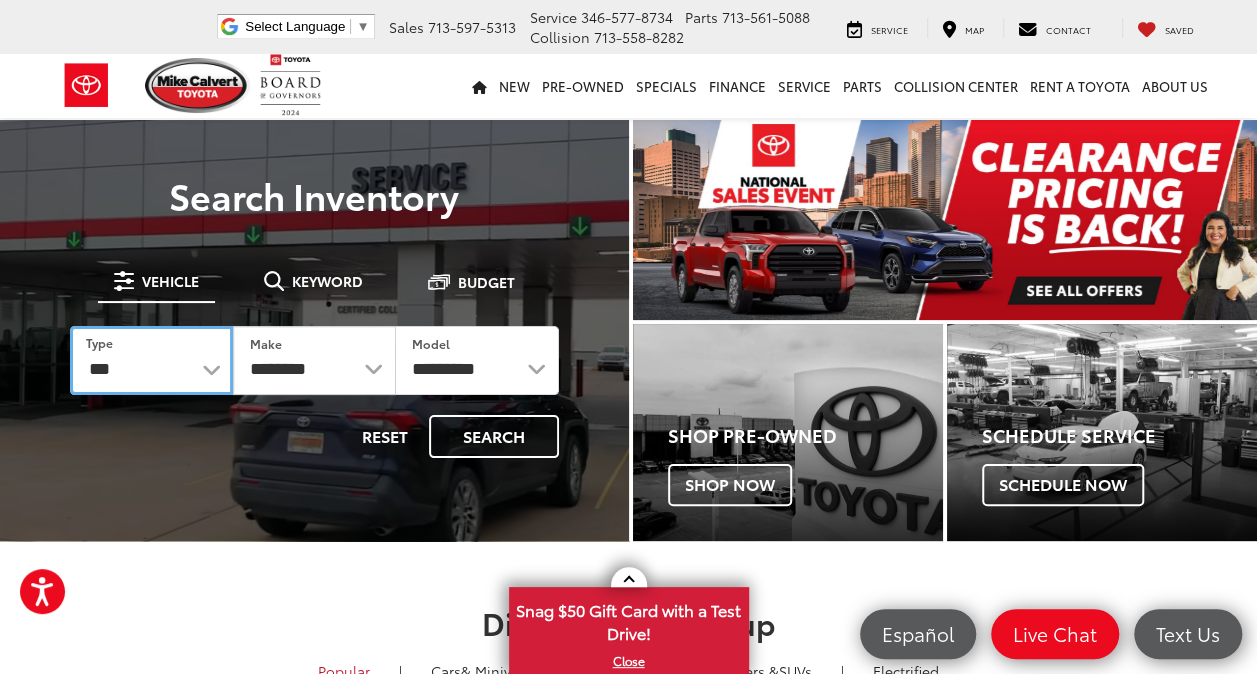 click on "***
***
****
*********" at bounding box center (151, 360) 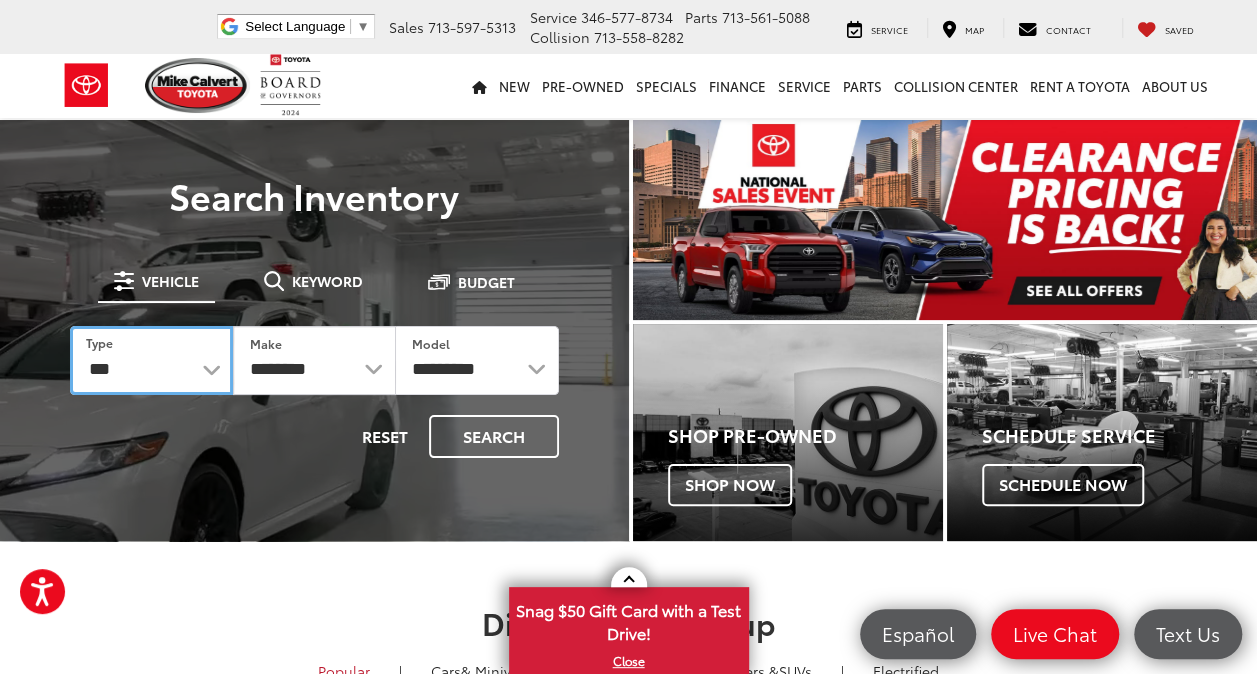select on "******" 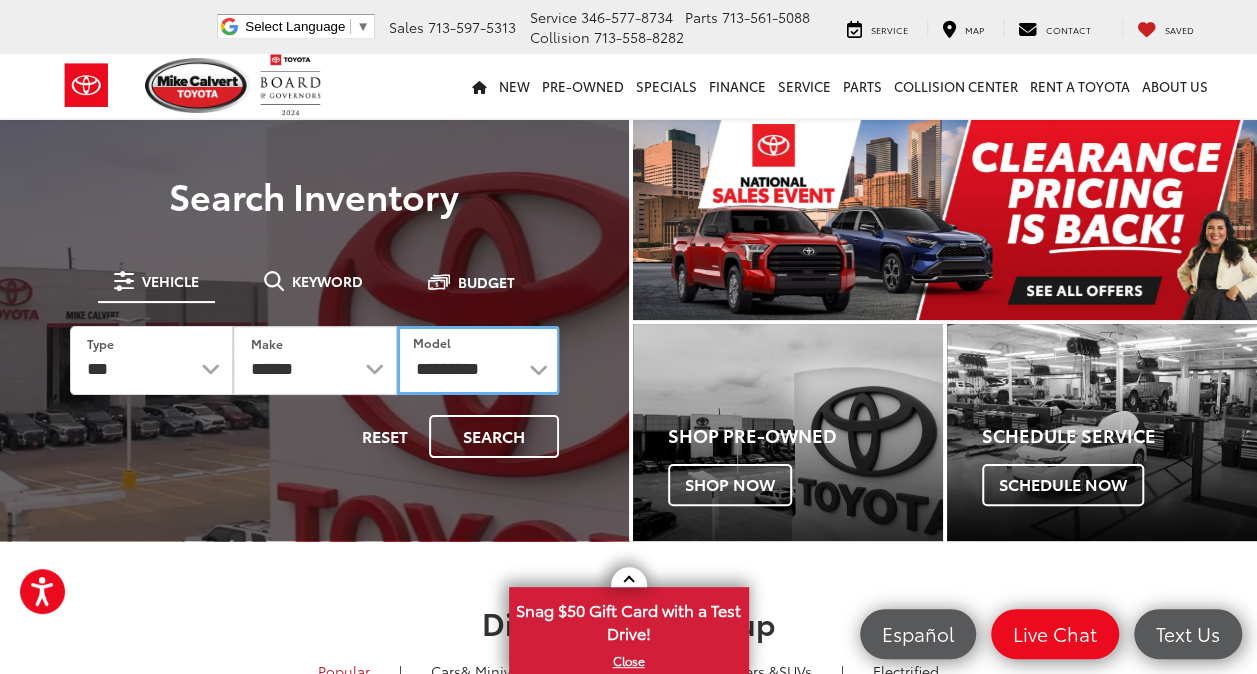 click on "**********" at bounding box center (478, 360) 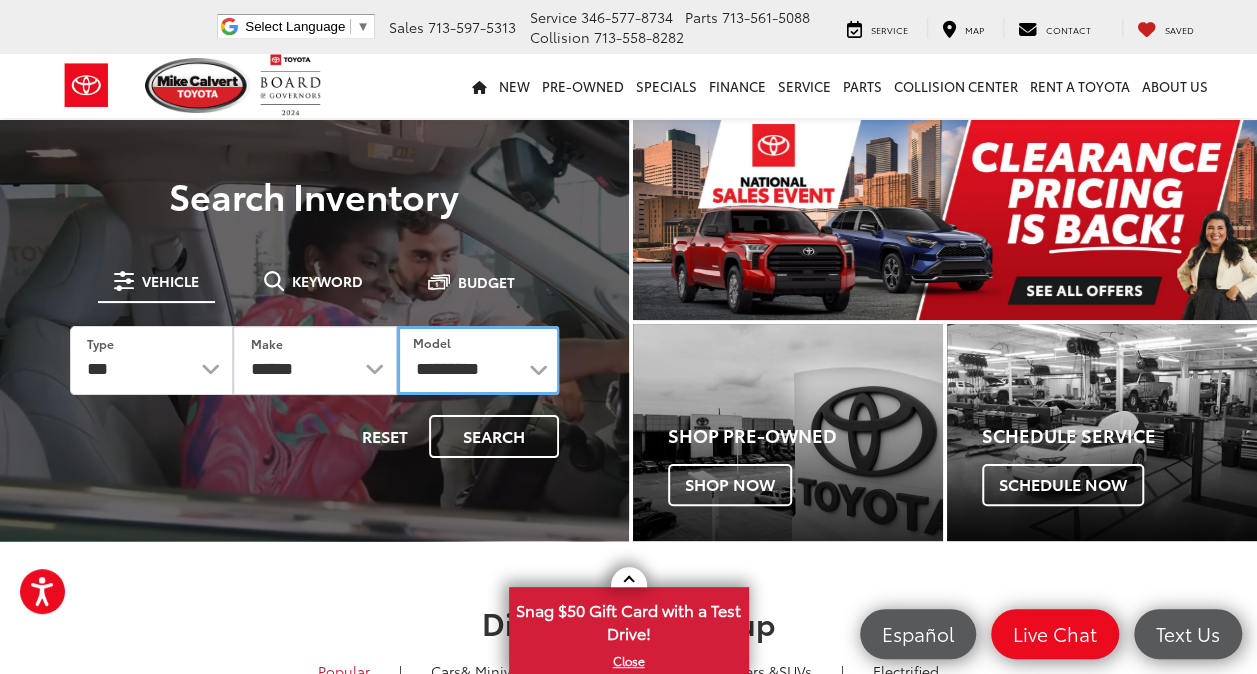 select on "*****" 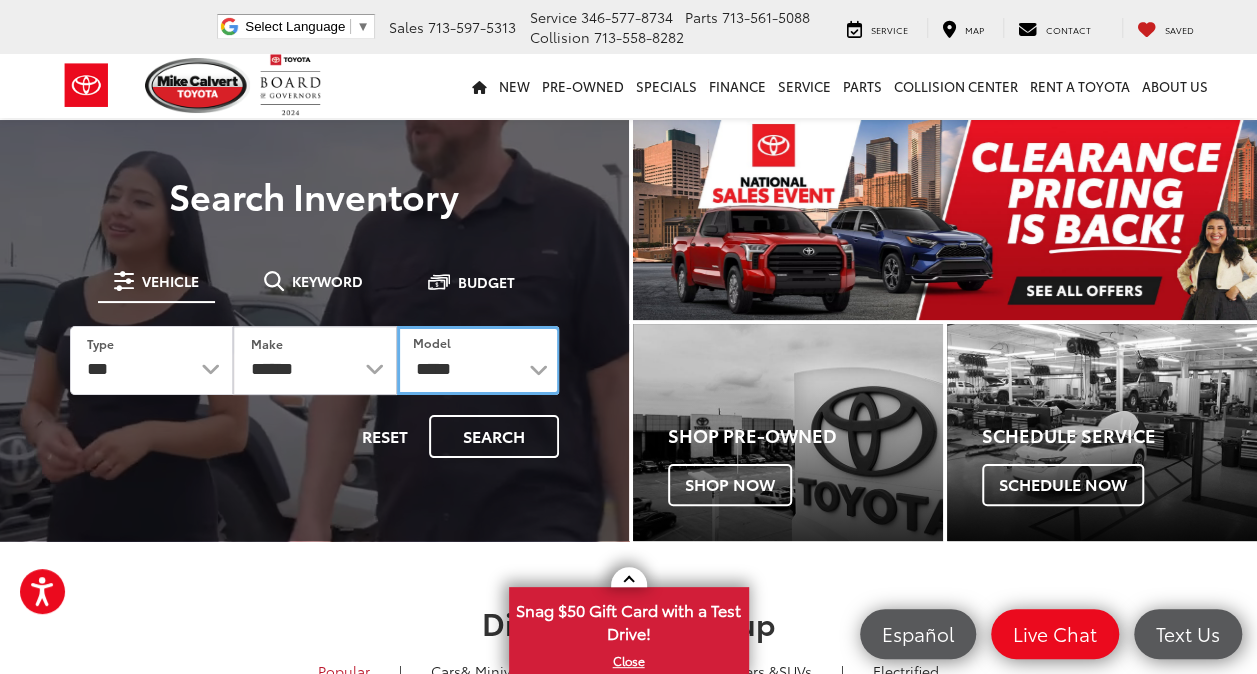 click on "**********" at bounding box center (478, 360) 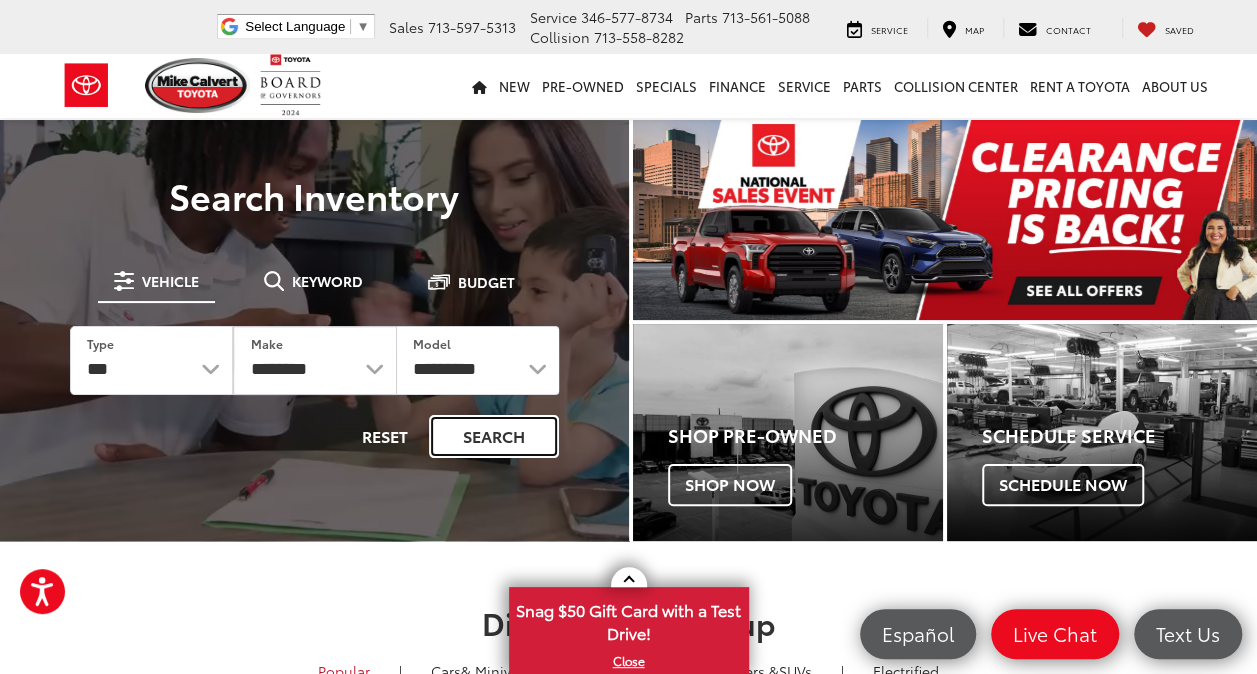 click on "Search" at bounding box center [494, 436] 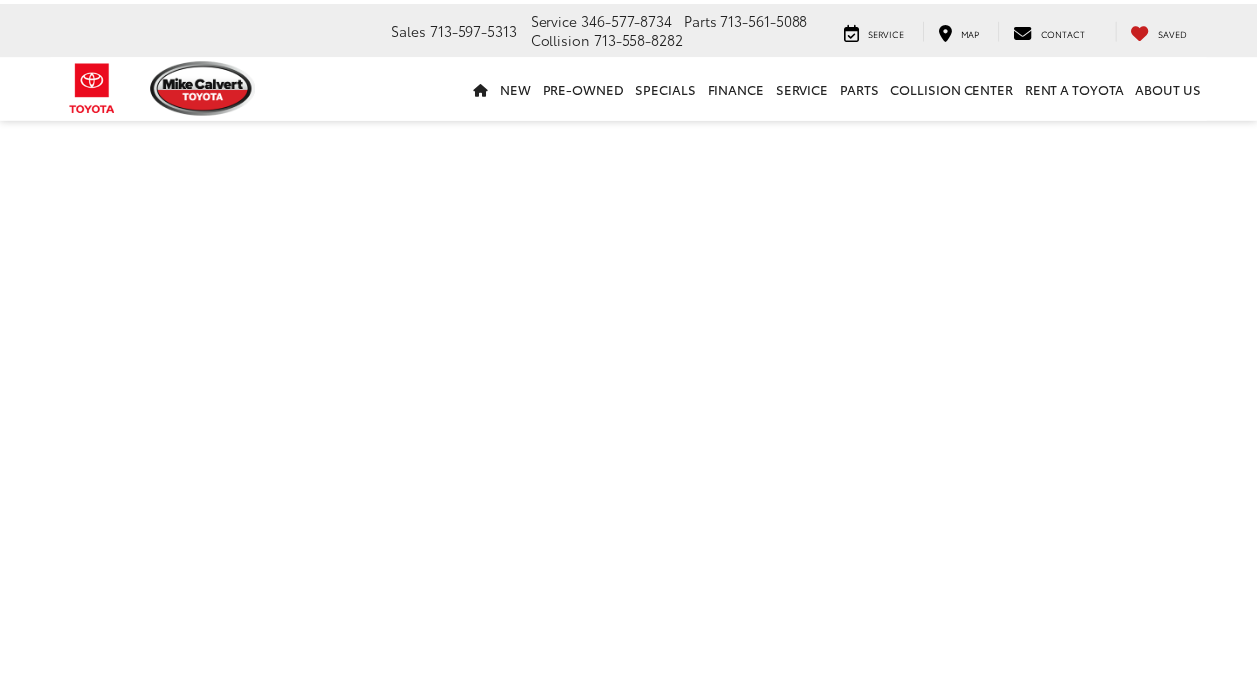 scroll, scrollTop: 0, scrollLeft: 0, axis: both 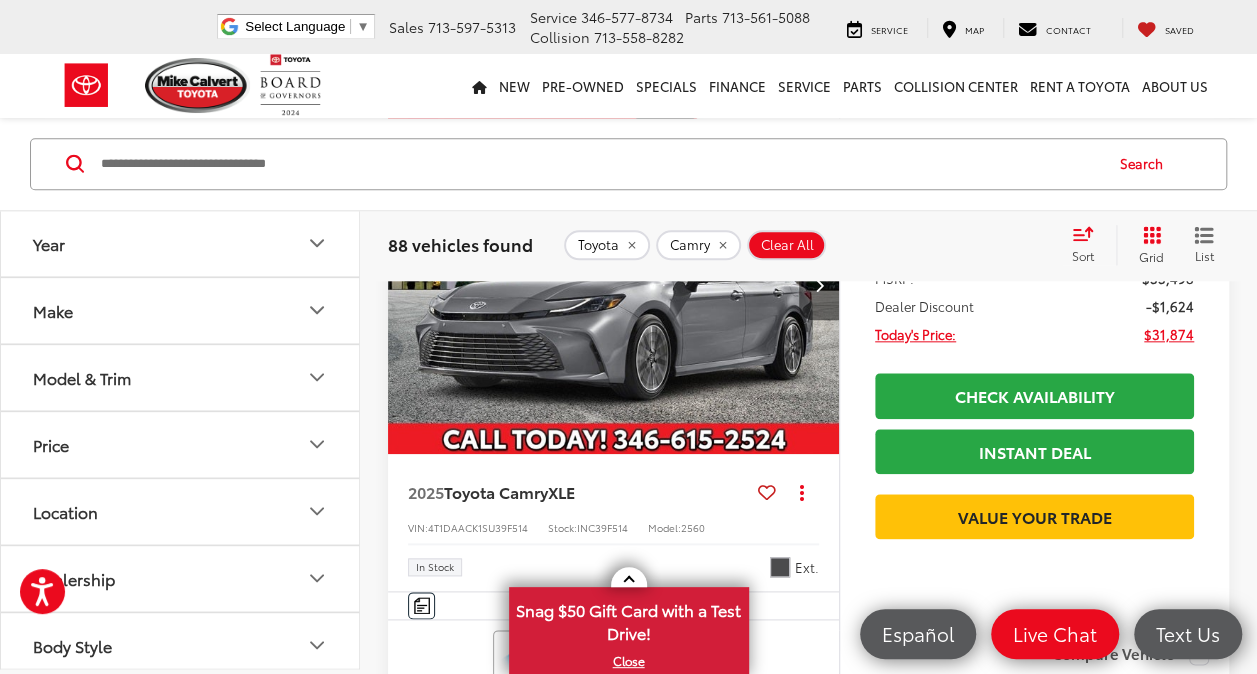 click at bounding box center [819, 285] 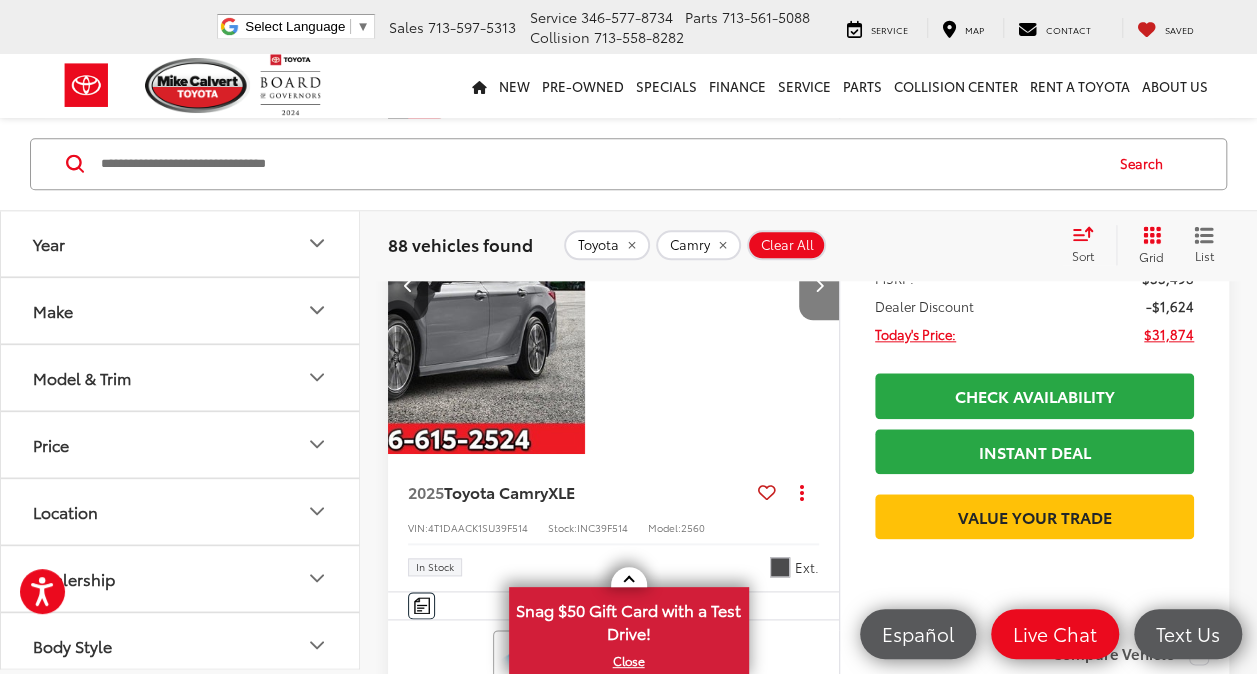 scroll, scrollTop: 0, scrollLeft: 454, axis: horizontal 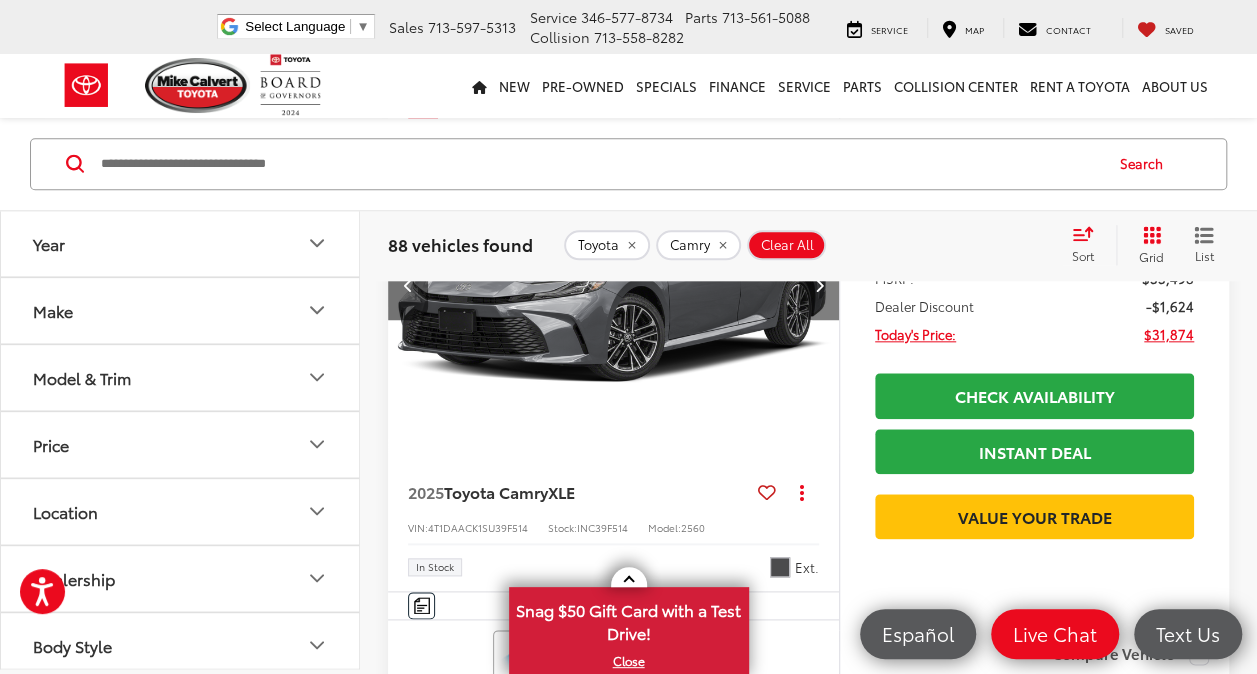 click at bounding box center [819, 285] 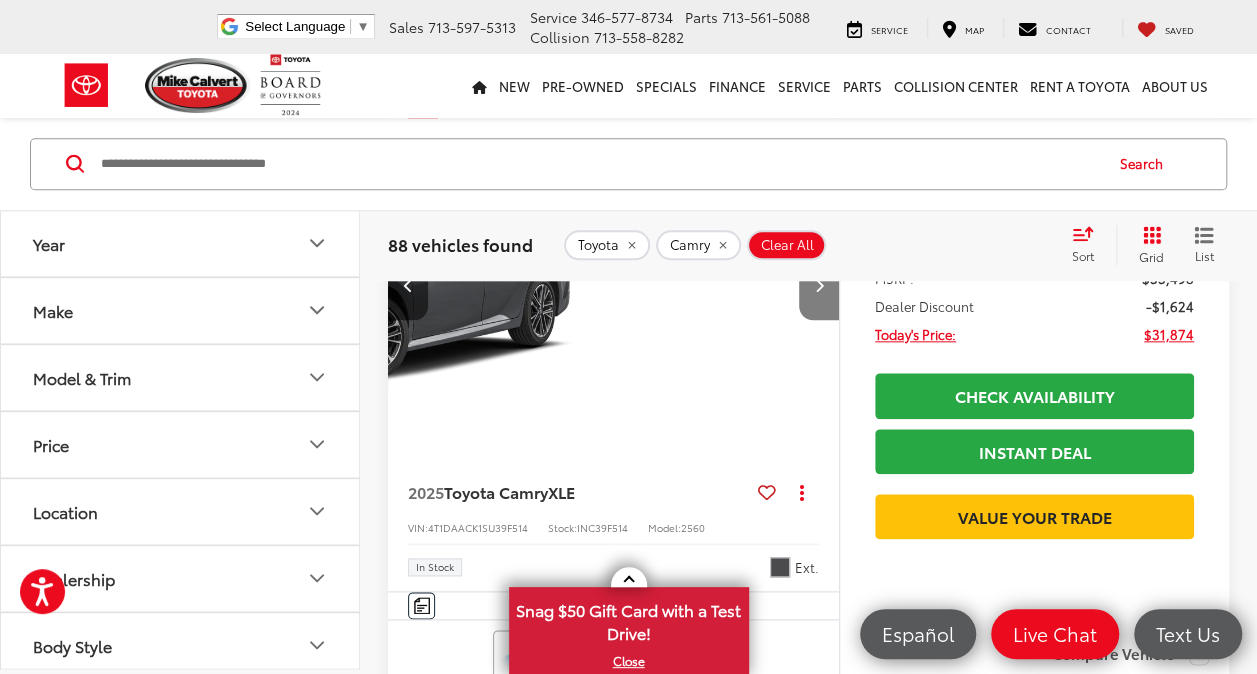 scroll, scrollTop: 0, scrollLeft: 907, axis: horizontal 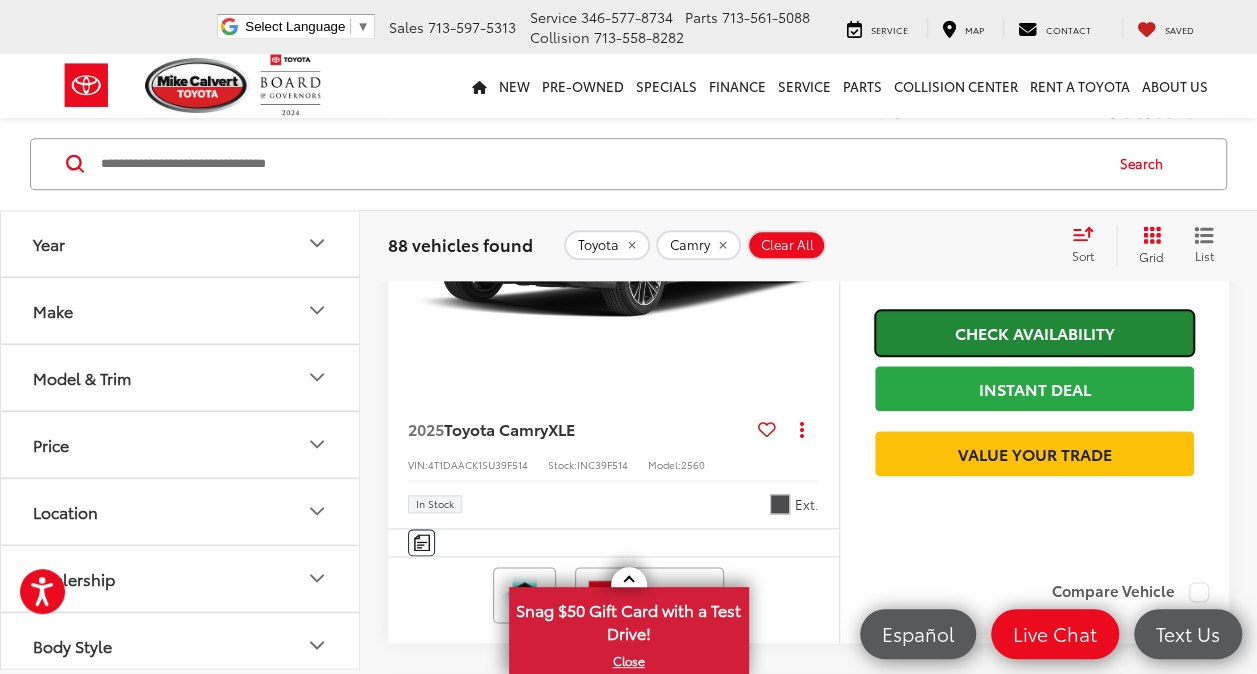 click on "Check Availability" at bounding box center (1034, 332) 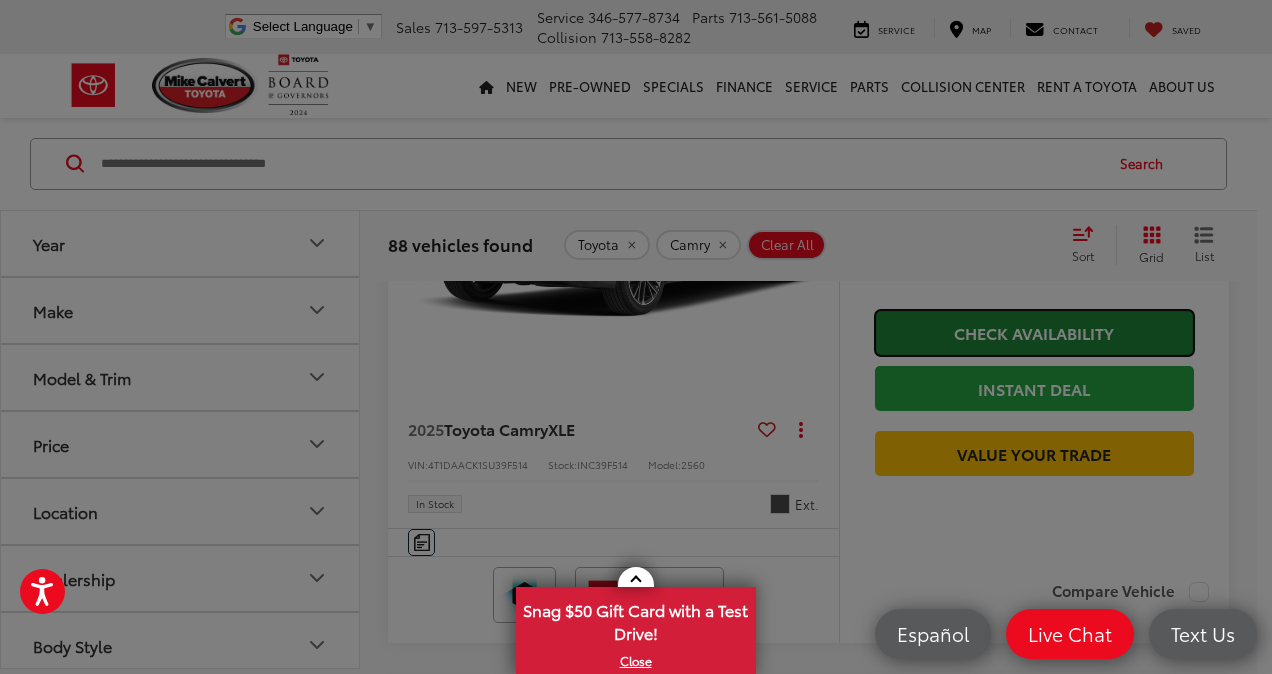 scroll, scrollTop: 0, scrollLeft: 908, axis: horizontal 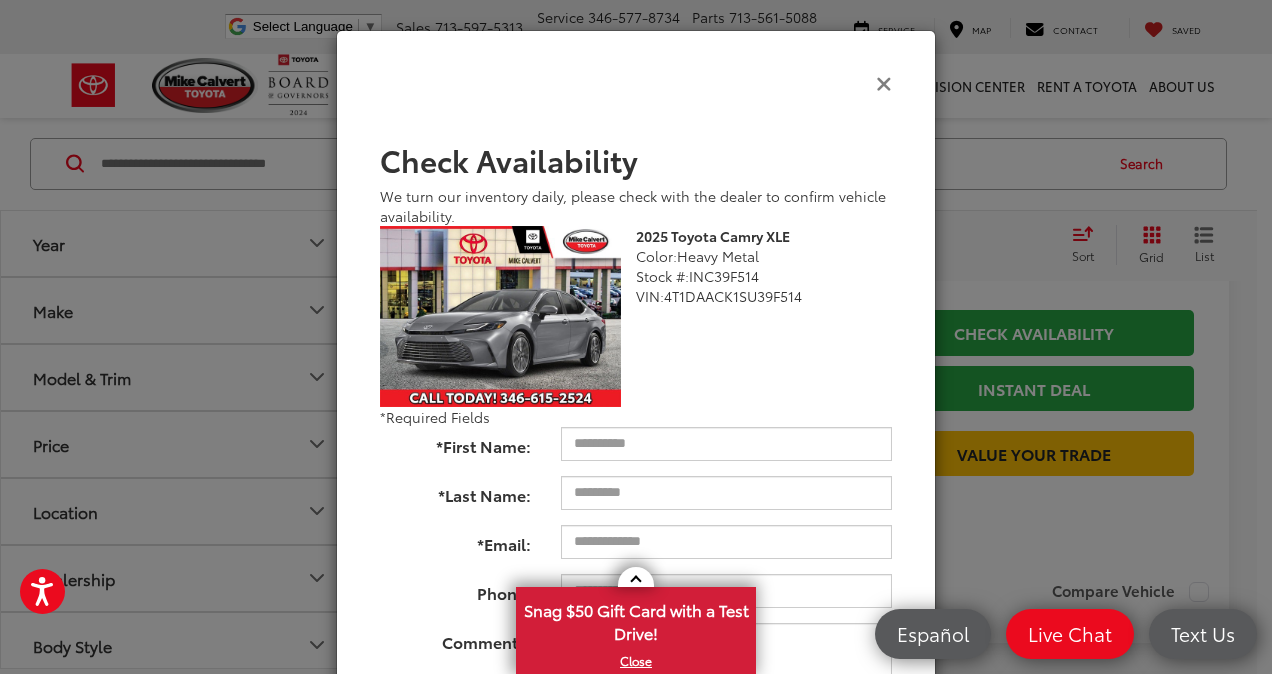 click at bounding box center (884, 82) 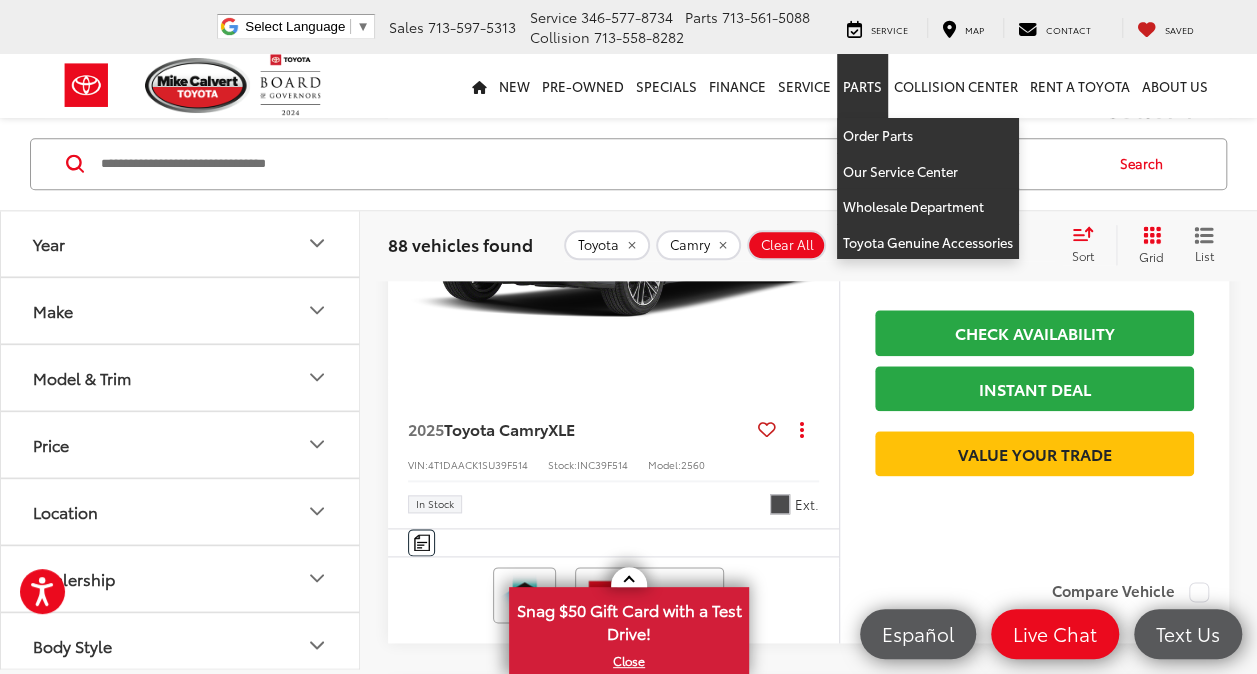 scroll, scrollTop: 0, scrollLeft: 907, axis: horizontal 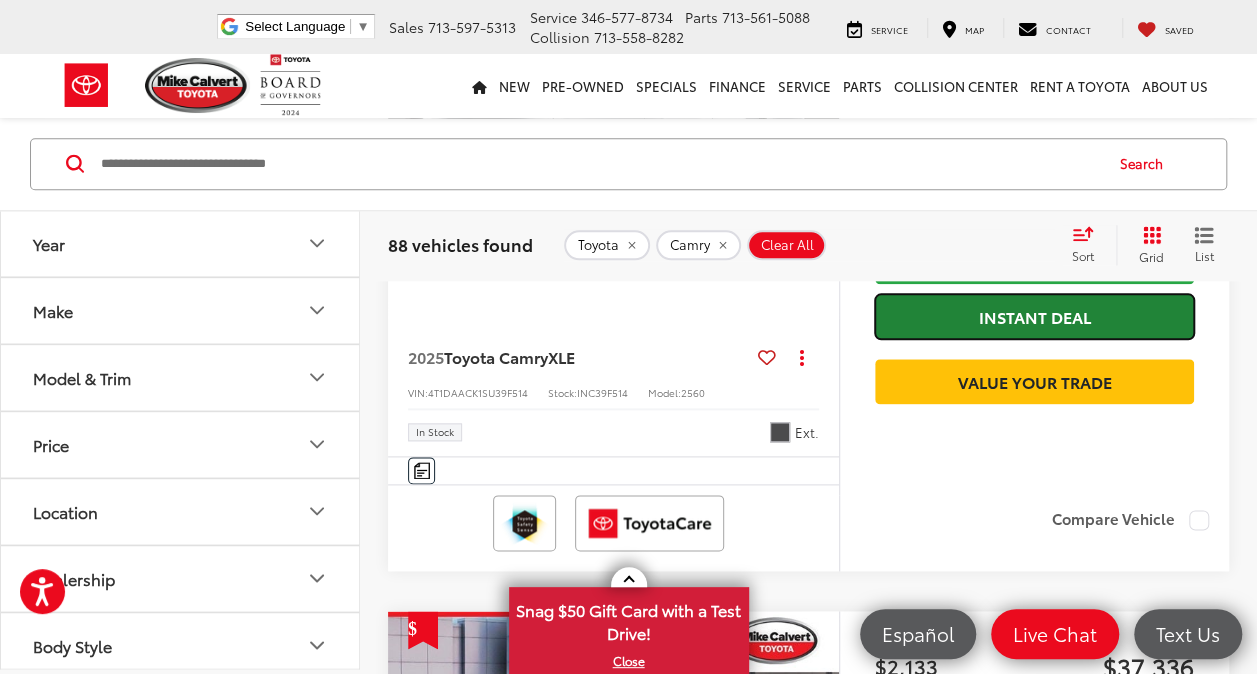 click on "Instant Deal" at bounding box center [1034, 316] 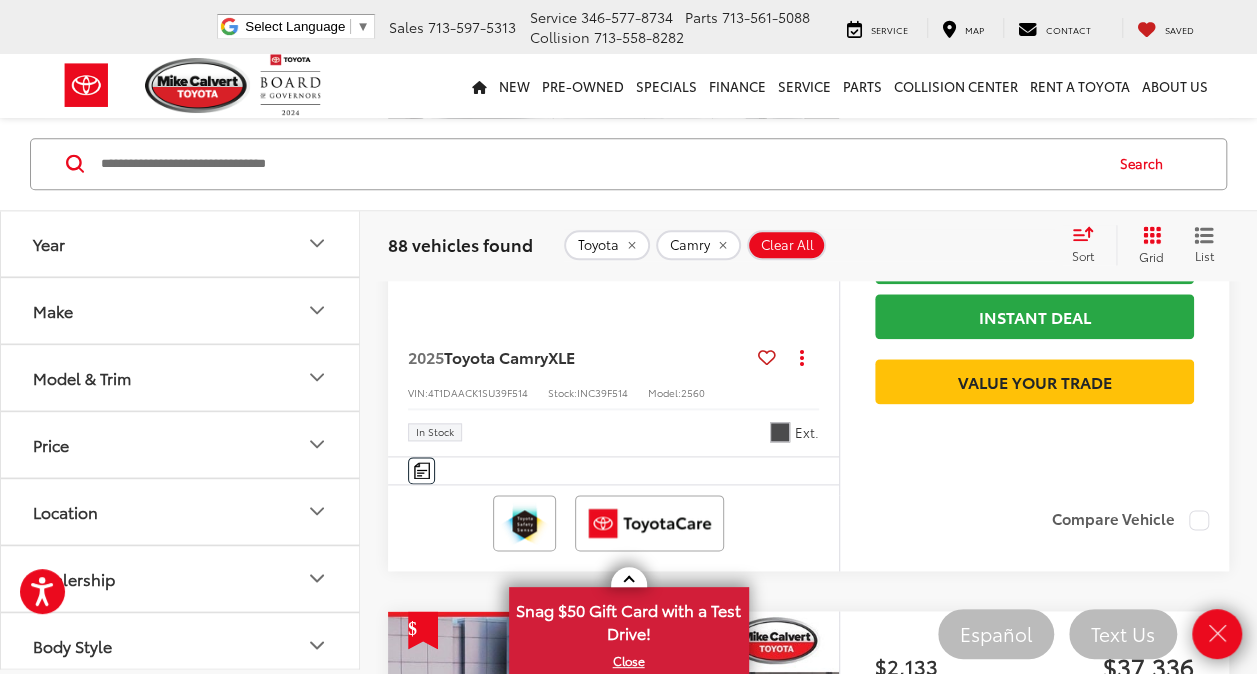 click on "2025  Toyota Camry  XLE
Copy Link Share Print View Details VIN:  4T1DAACK1SU39F514 Stock:  INC39F514 Model:  2560 In Stock Ext." at bounding box center [613, 387] 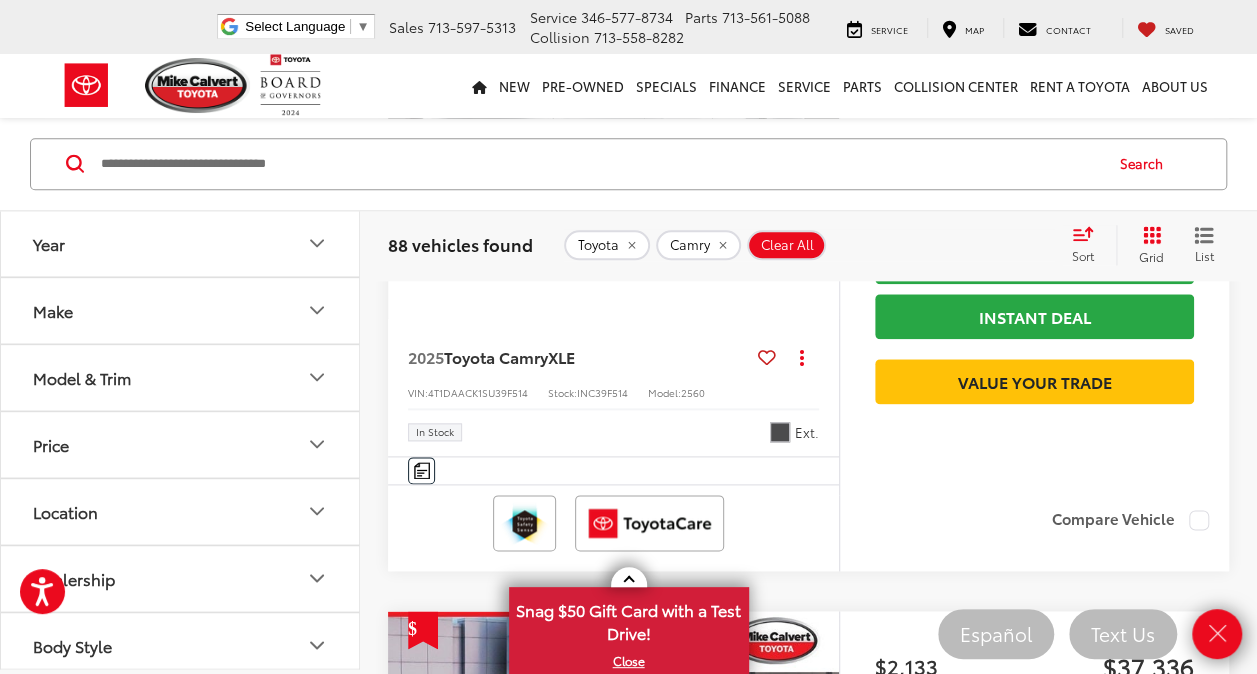 click at bounding box center (615, 150) 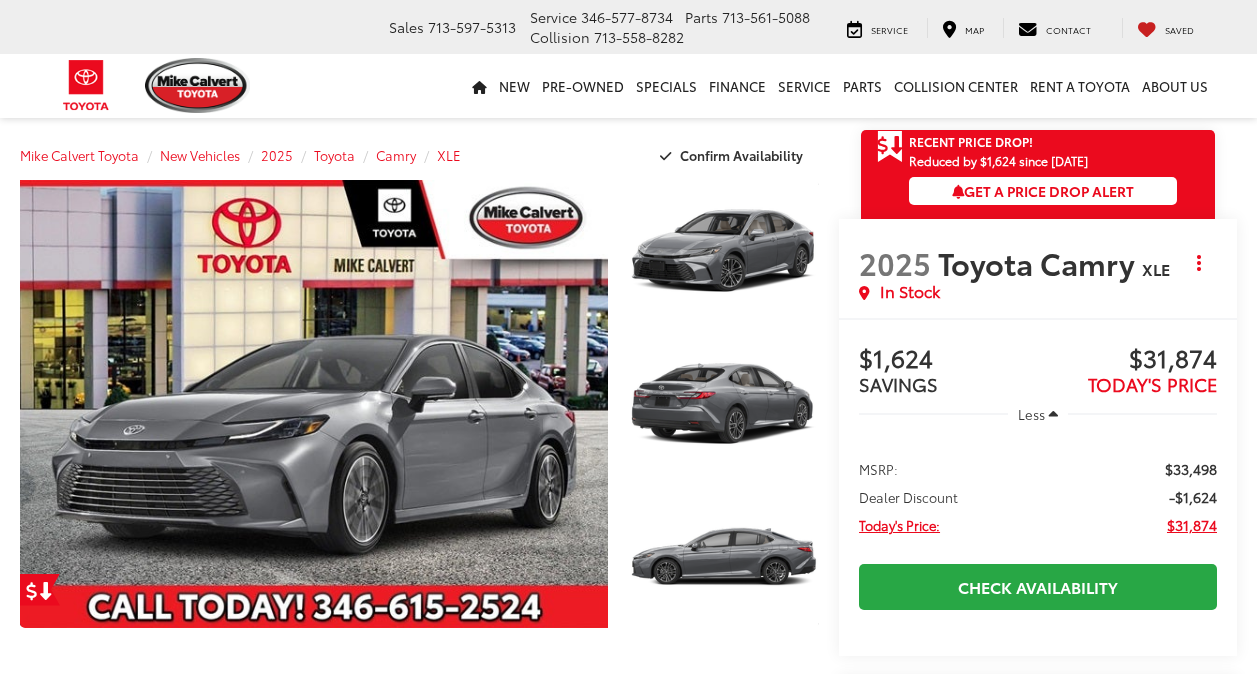scroll, scrollTop: 0, scrollLeft: 0, axis: both 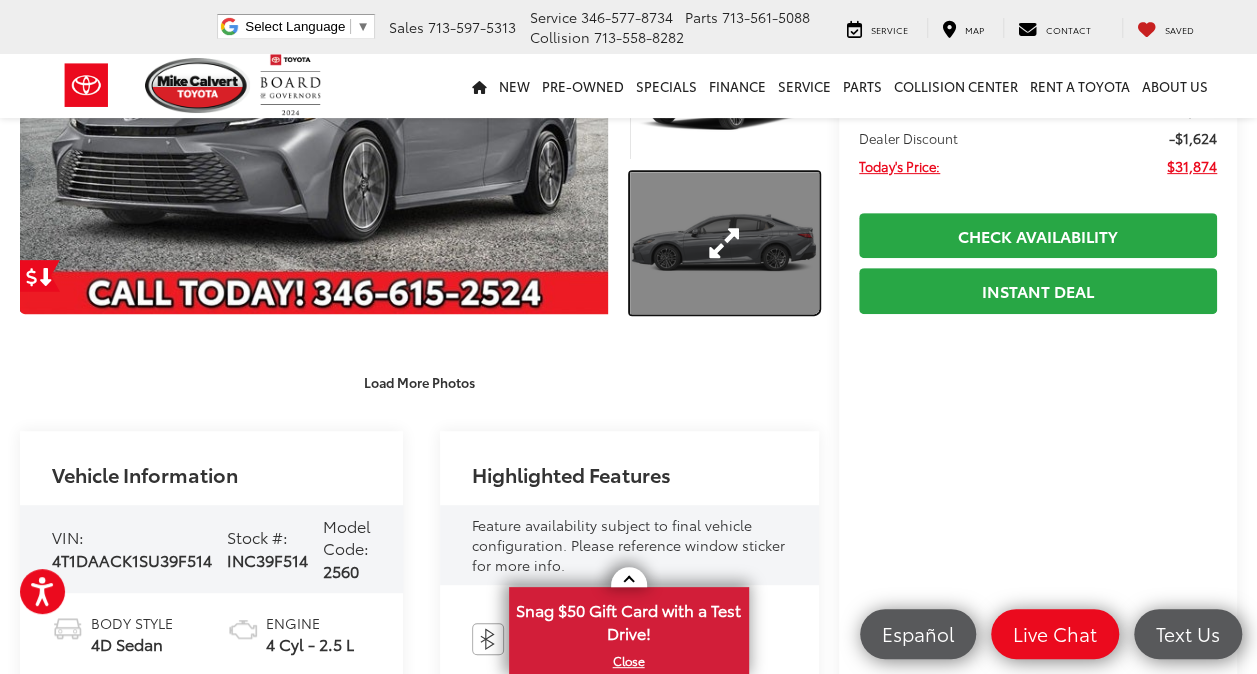 click at bounding box center [724, 243] 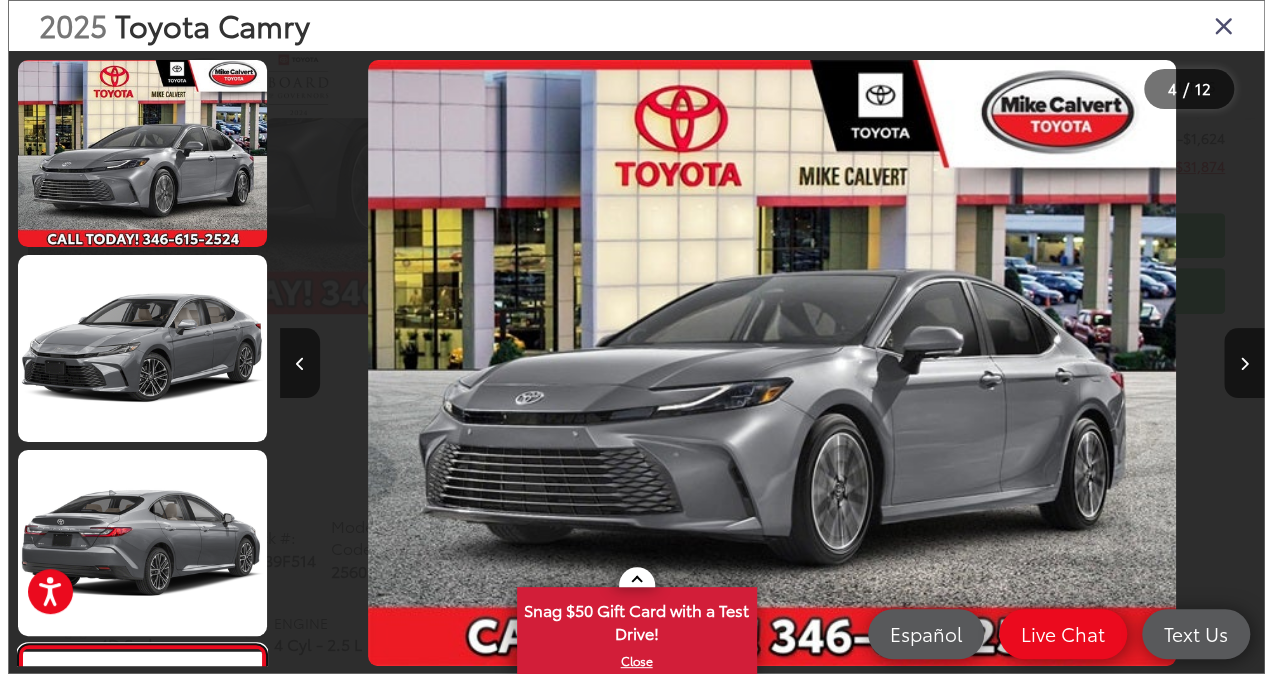 scroll, scrollTop: 318, scrollLeft: 0, axis: vertical 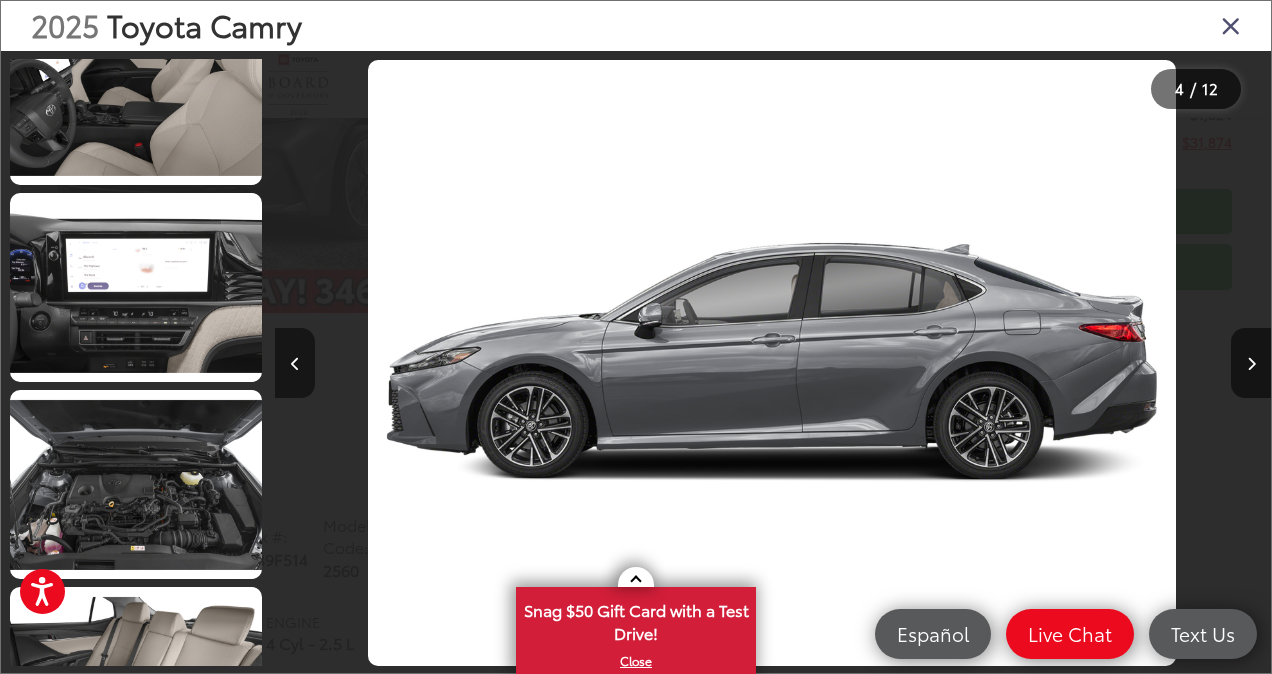 click at bounding box center [295, 364] 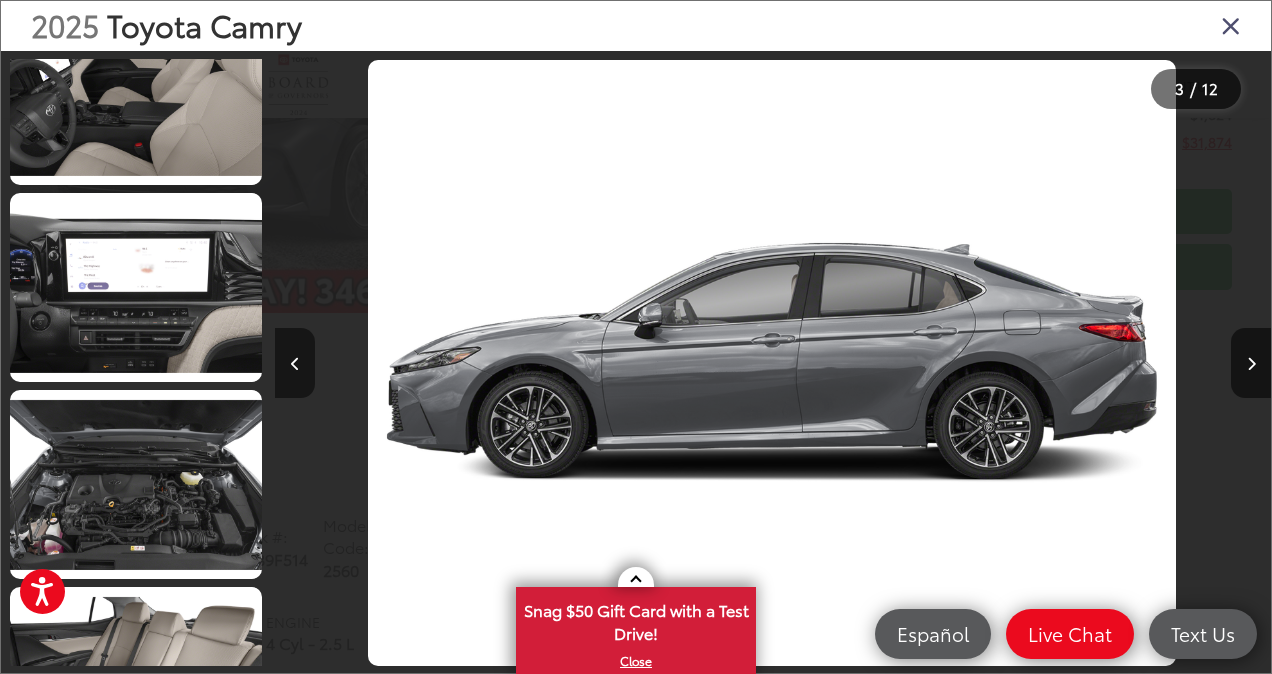 scroll, scrollTop: 1088, scrollLeft: 0, axis: vertical 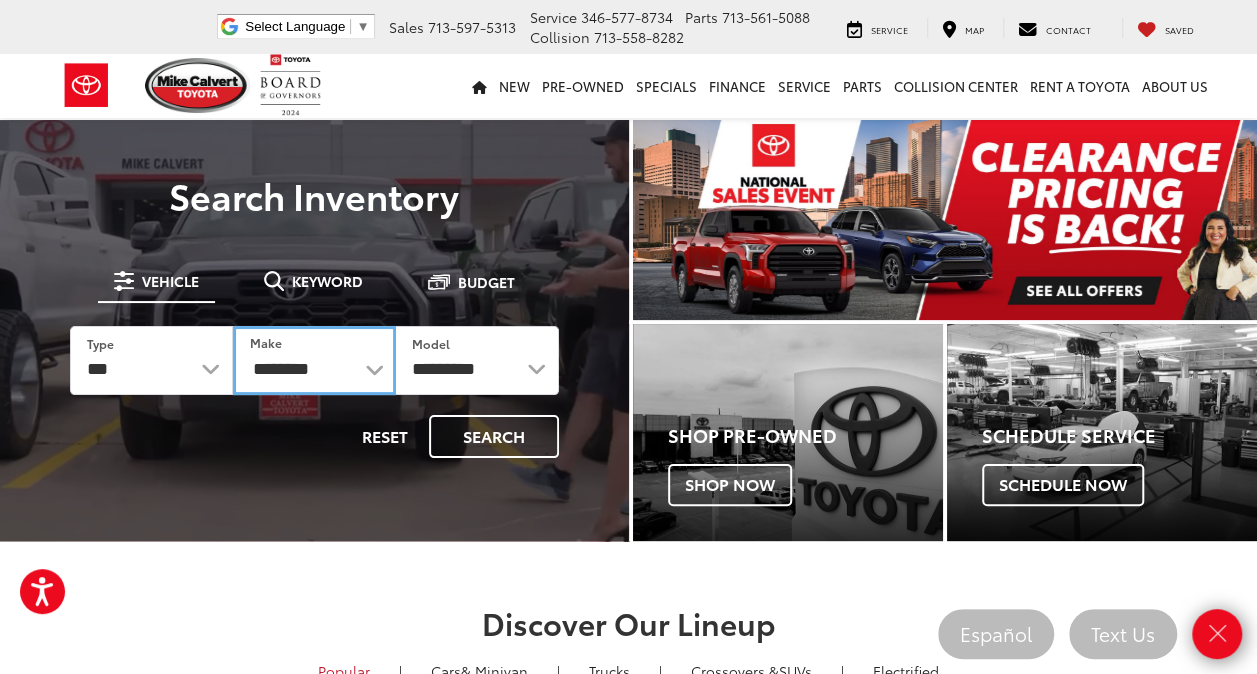 click on "**********" at bounding box center (314, 360) 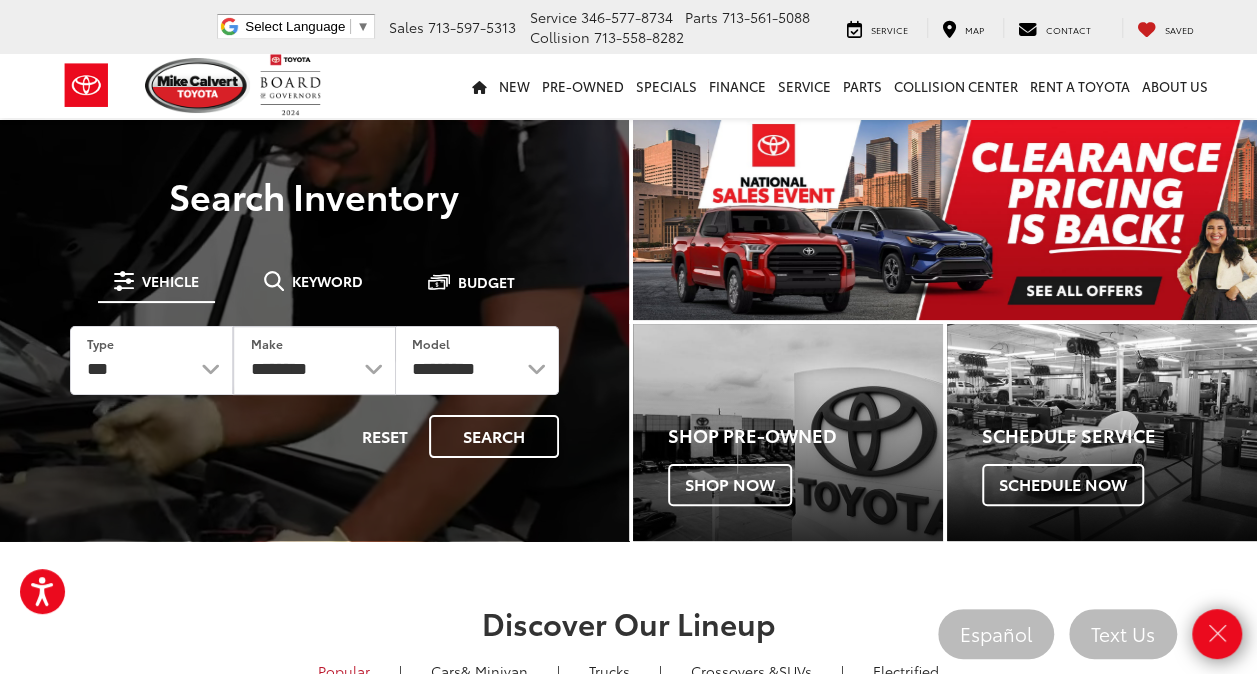 scroll, scrollTop: 0, scrollLeft: 0, axis: both 